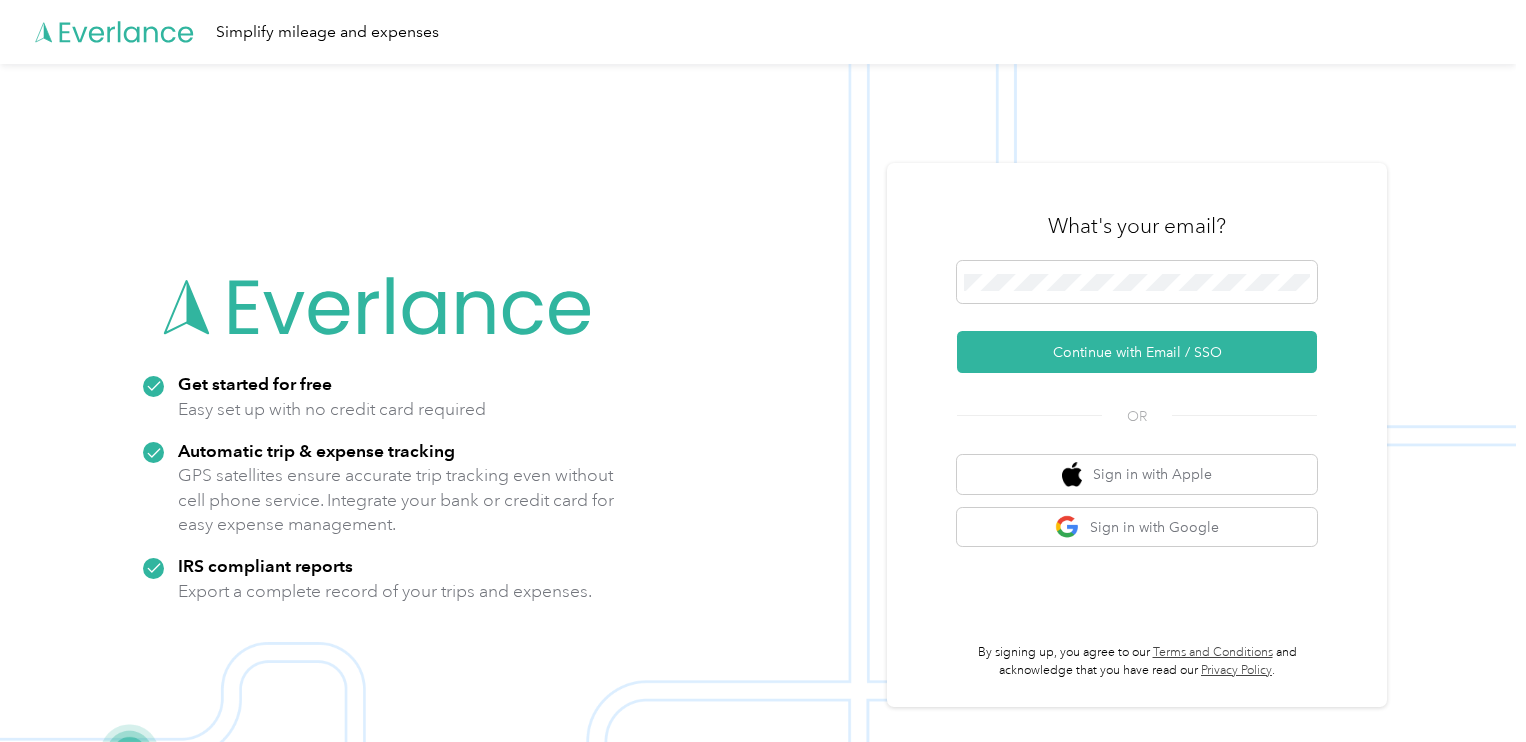 scroll, scrollTop: 0, scrollLeft: 0, axis: both 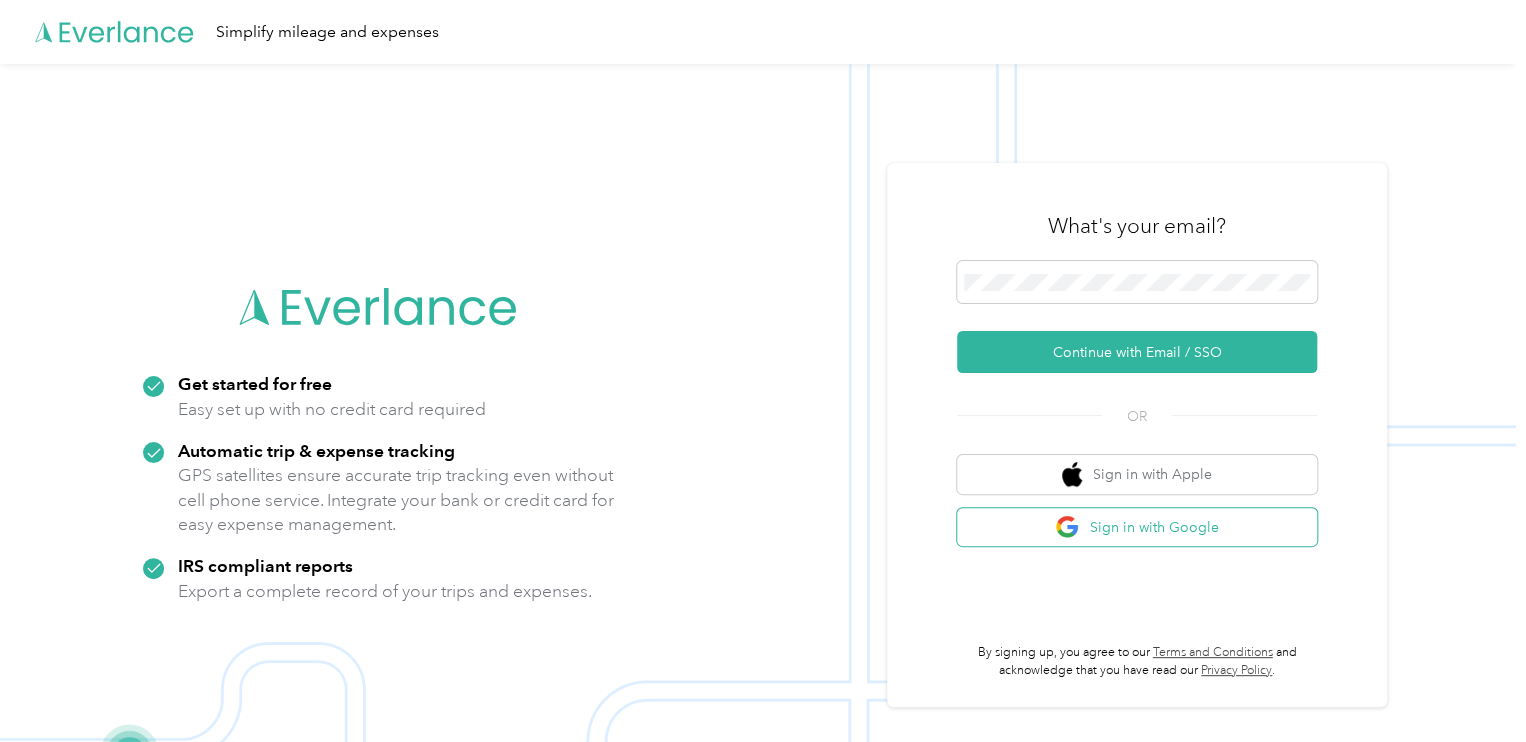 click on "Sign in with Google" at bounding box center [1137, 527] 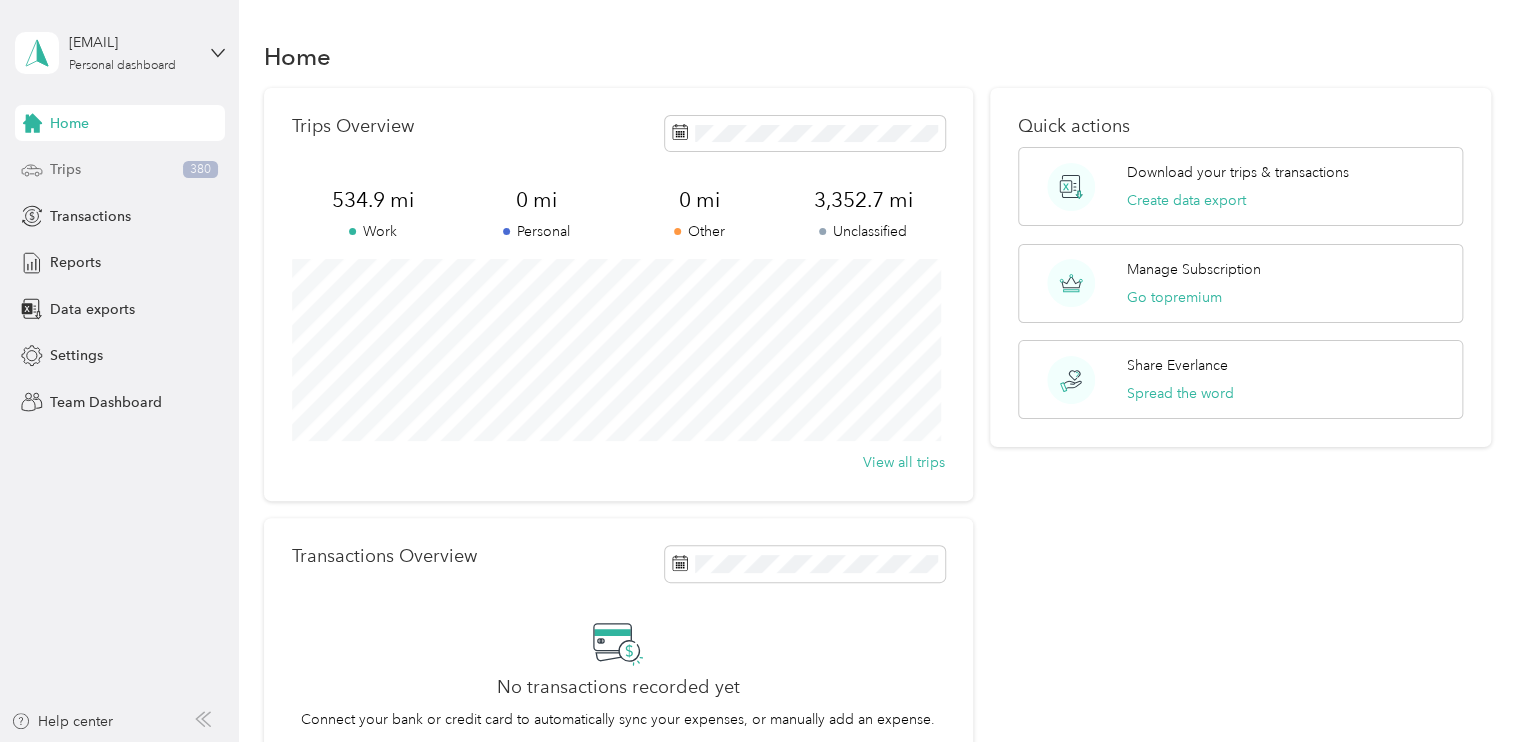 click on "Trips 380" at bounding box center [120, 170] 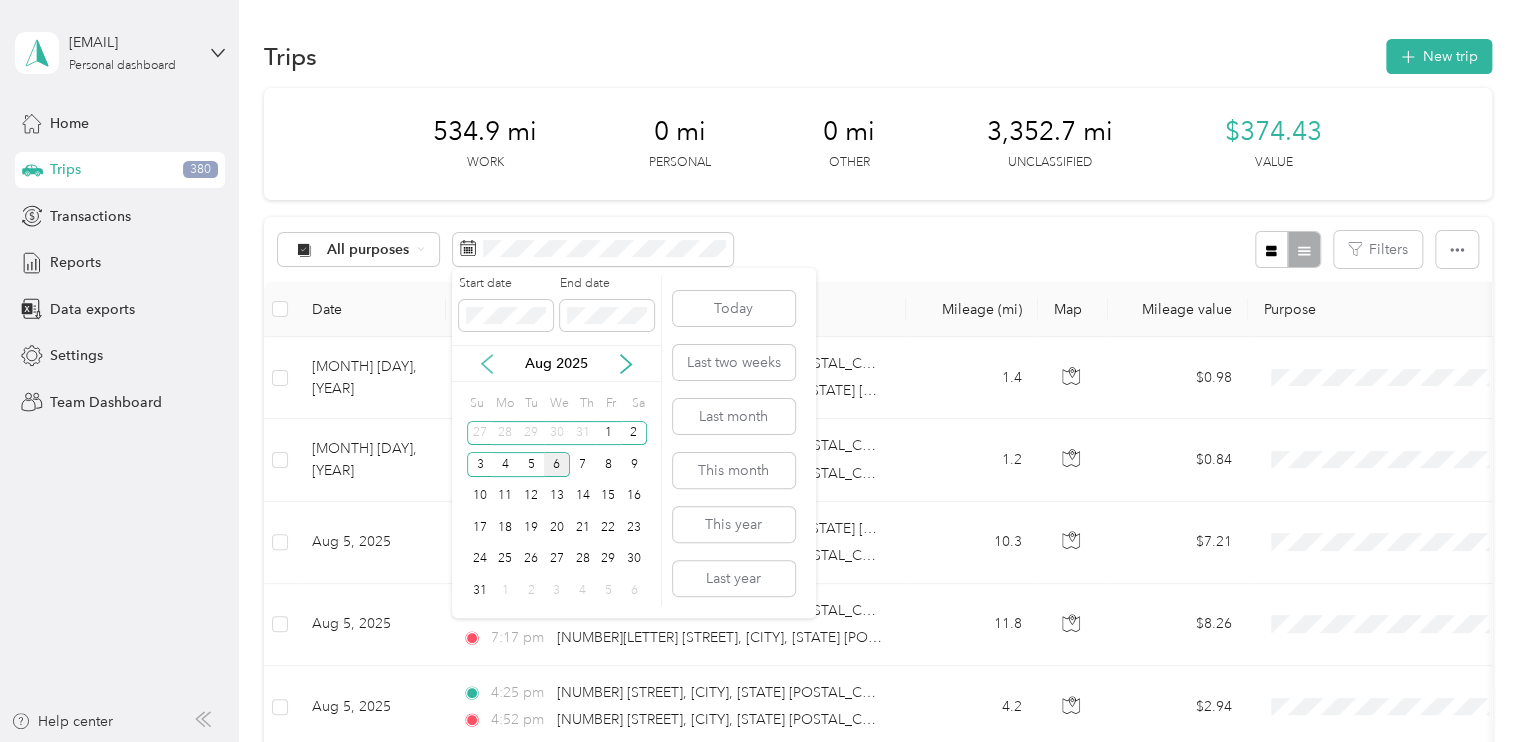 click 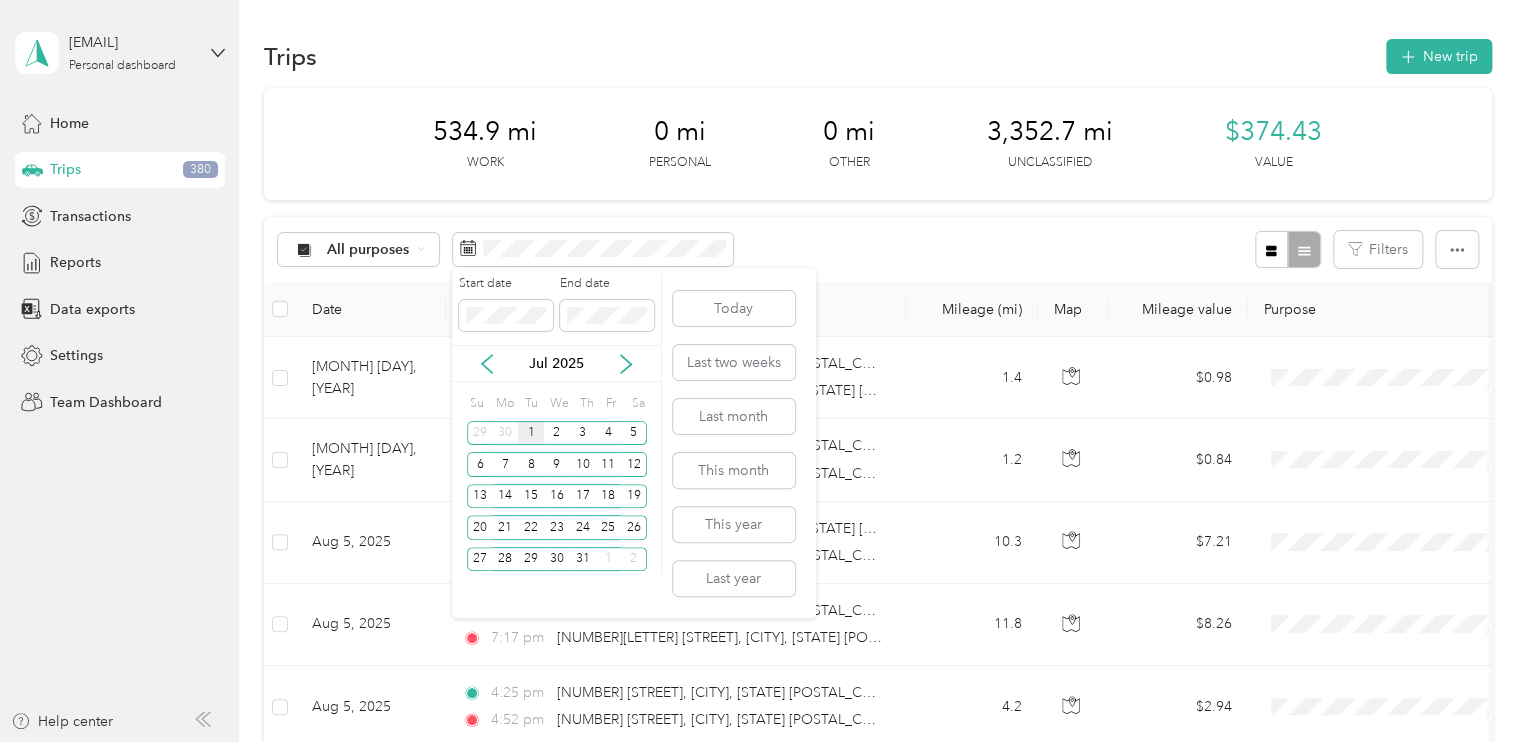 click on "1" at bounding box center [531, 433] 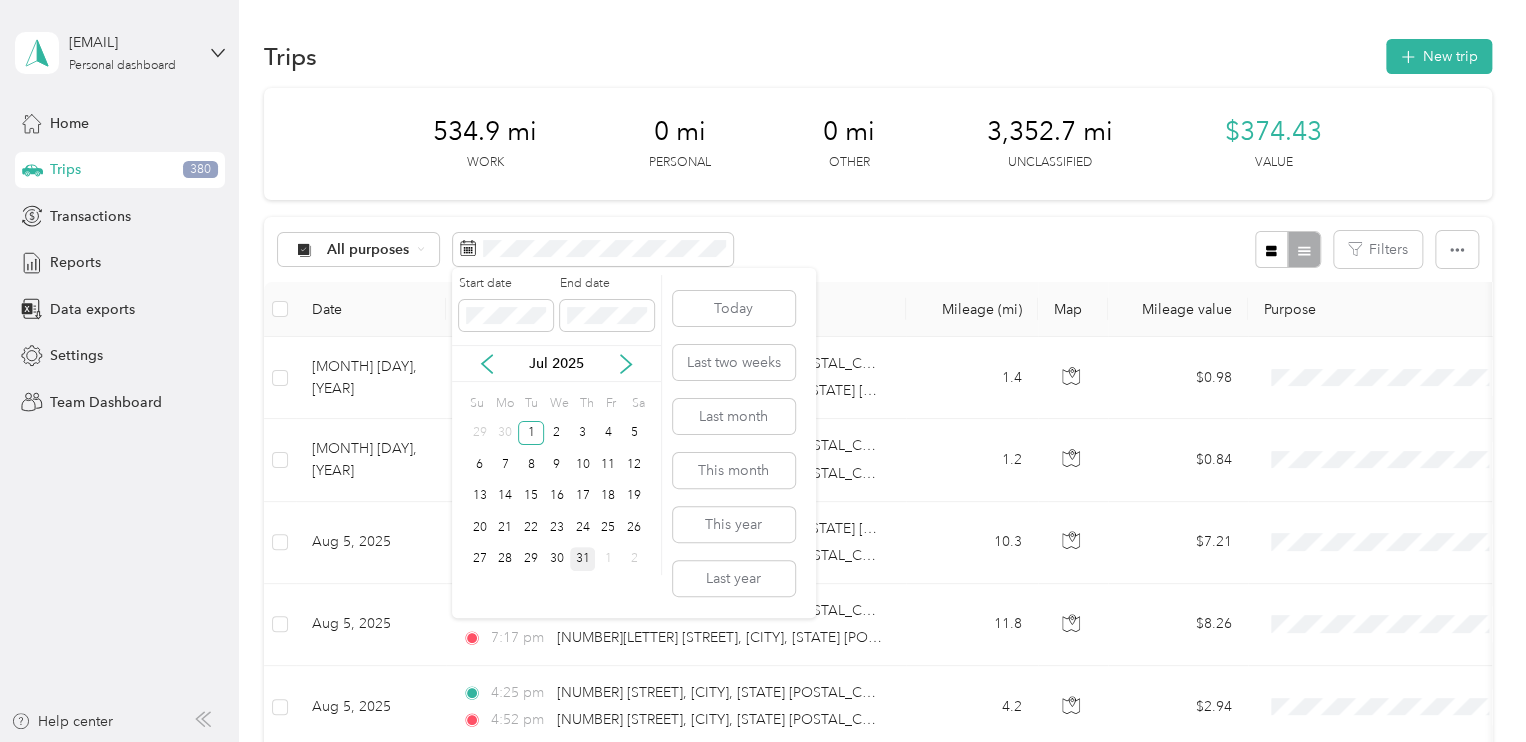 click on "31" at bounding box center (583, 559) 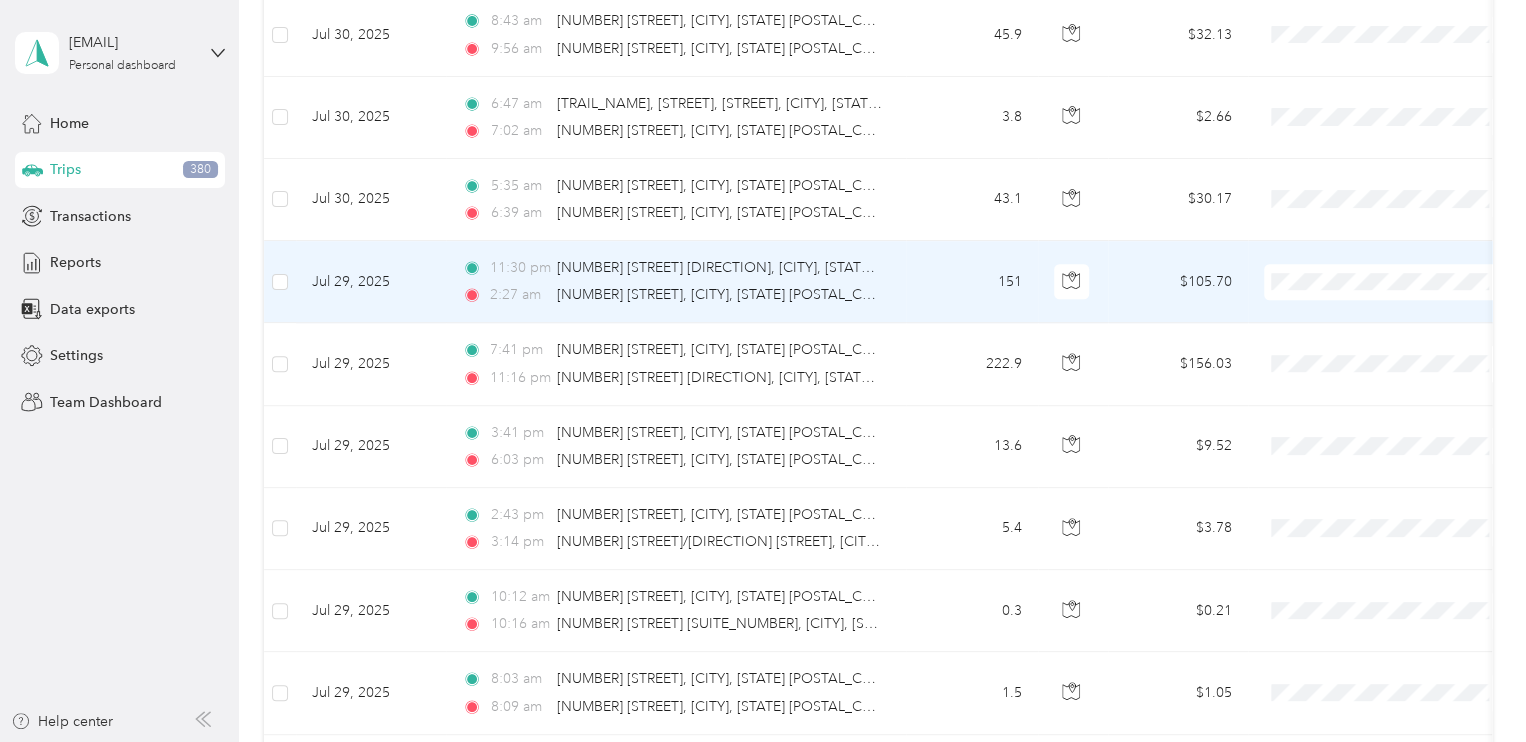 scroll, scrollTop: 755, scrollLeft: 0, axis: vertical 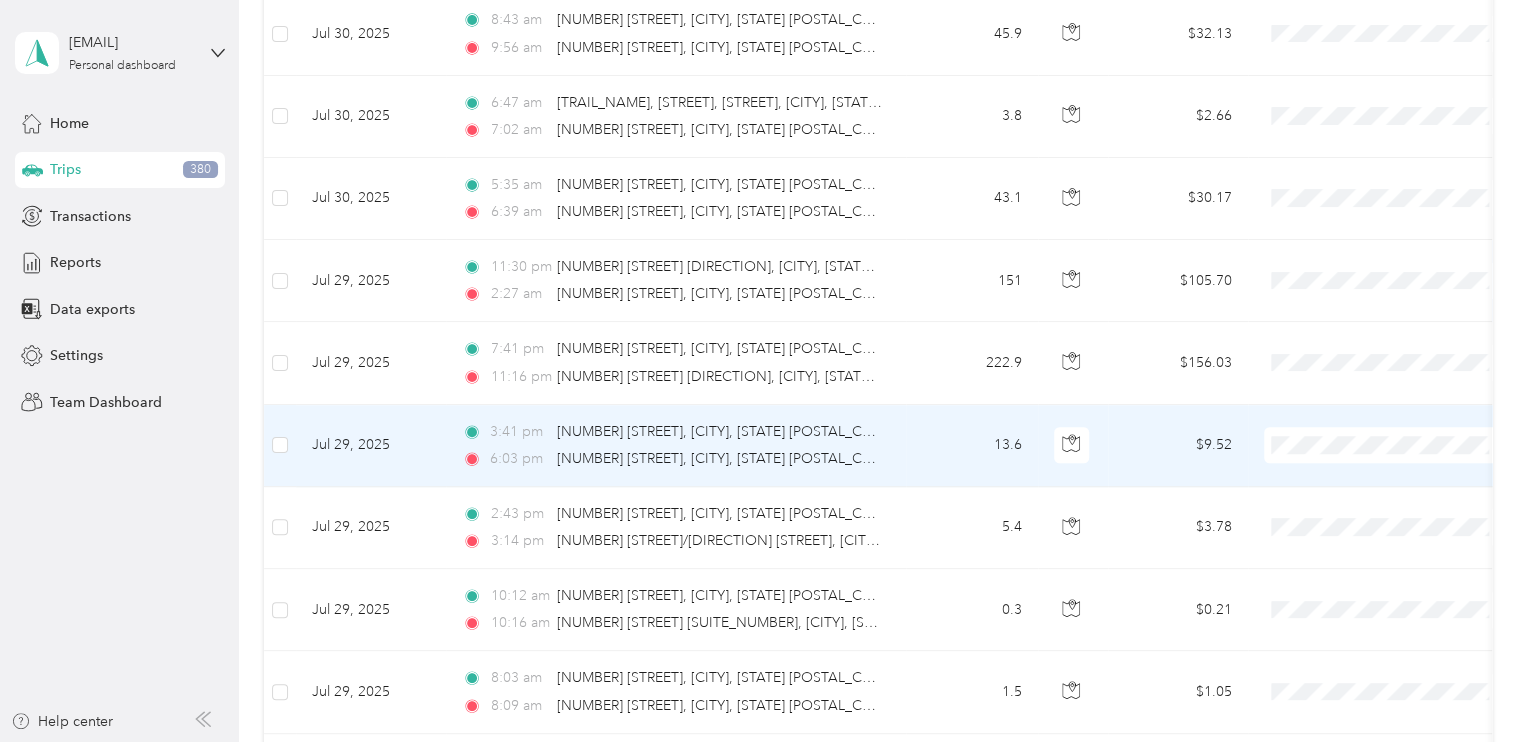 click at bounding box center [1388, 445] 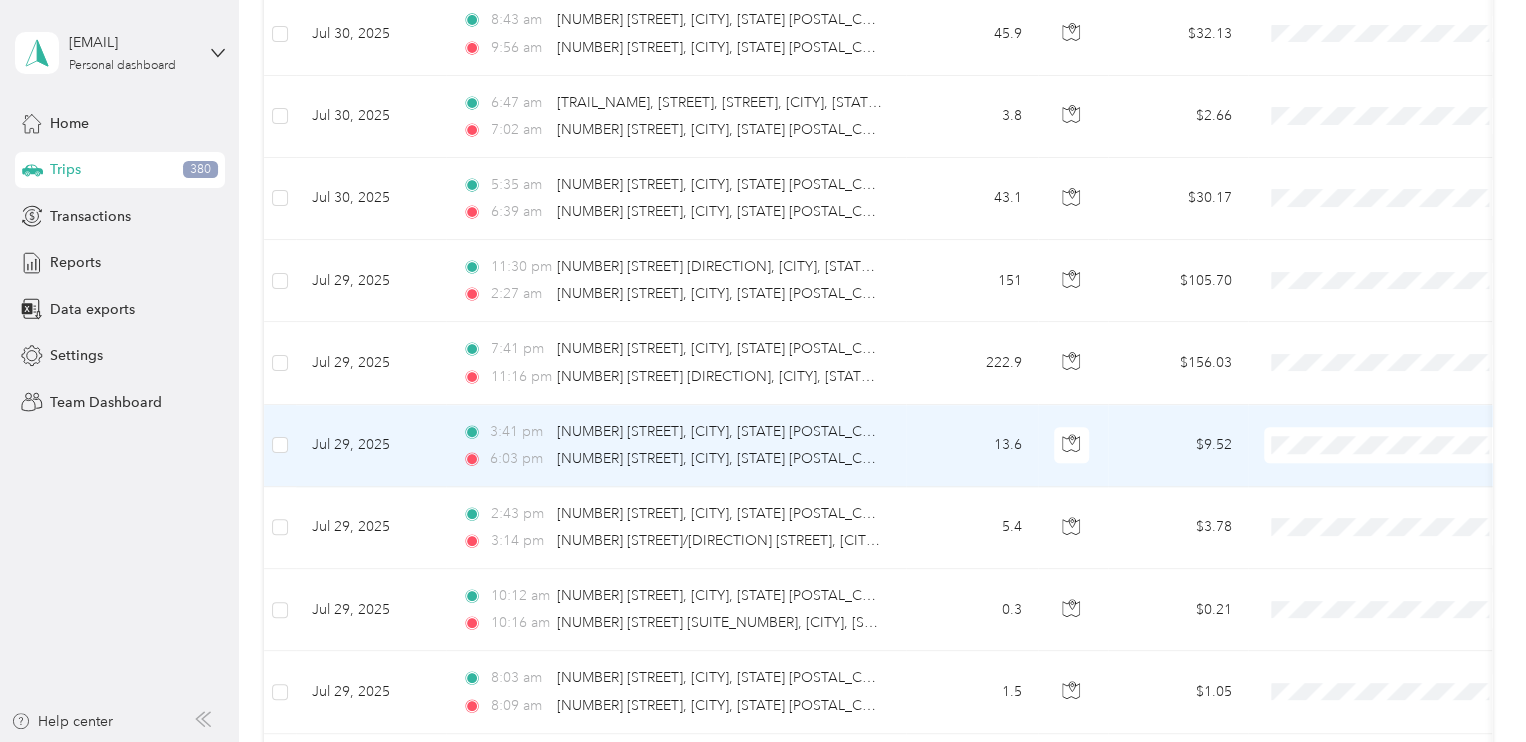 click on "Work" at bounding box center [1405, 472] 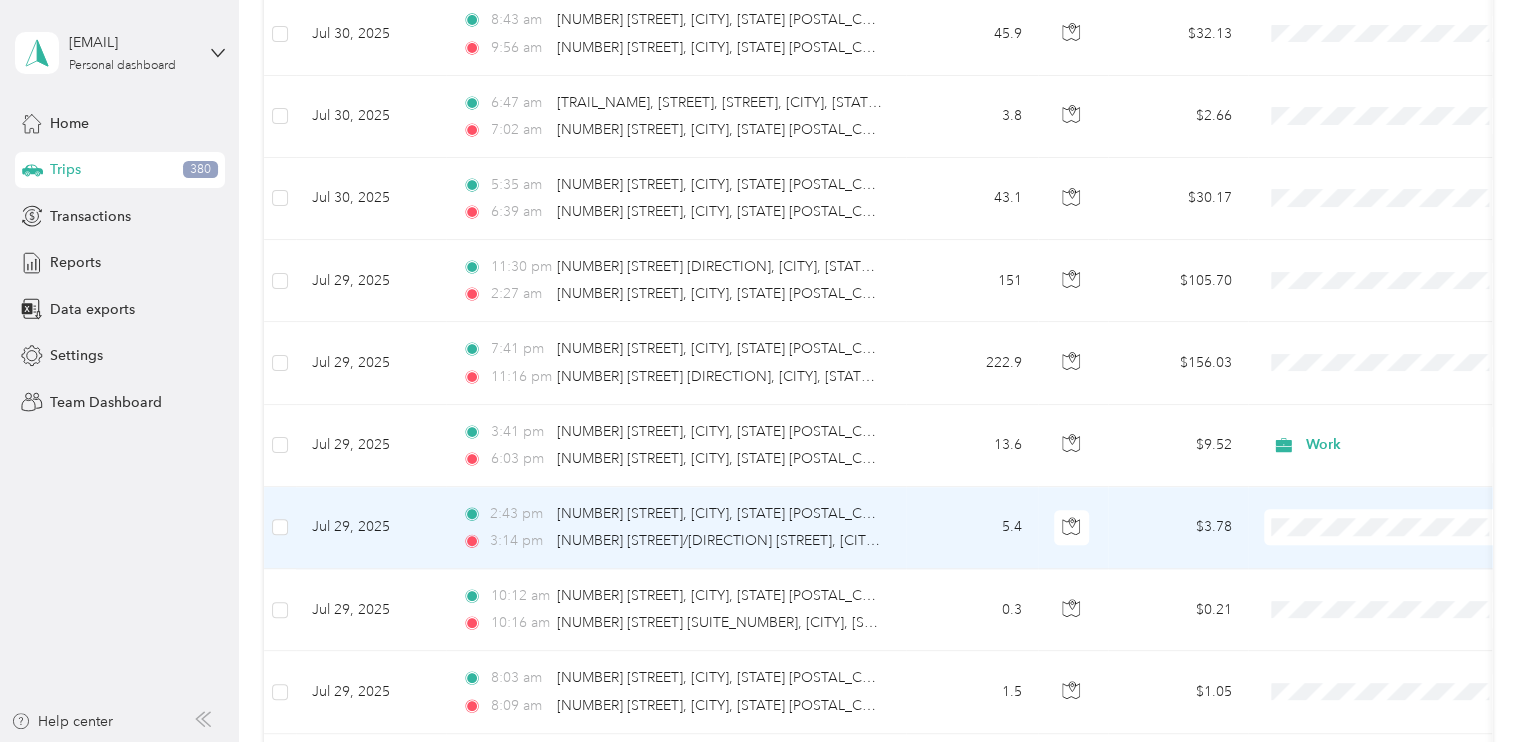 click on "Work" at bounding box center [1388, 239] 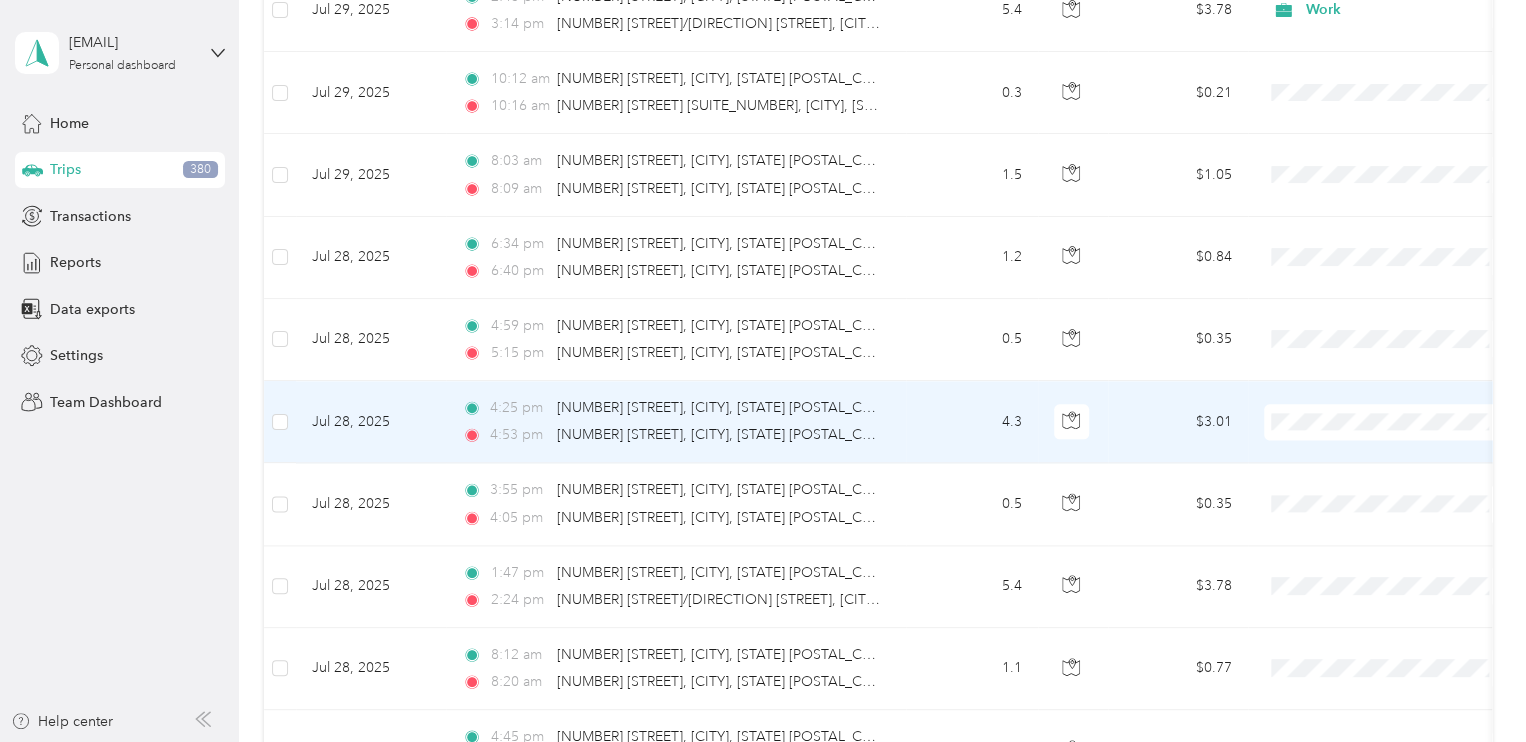 scroll, scrollTop: 1275, scrollLeft: 0, axis: vertical 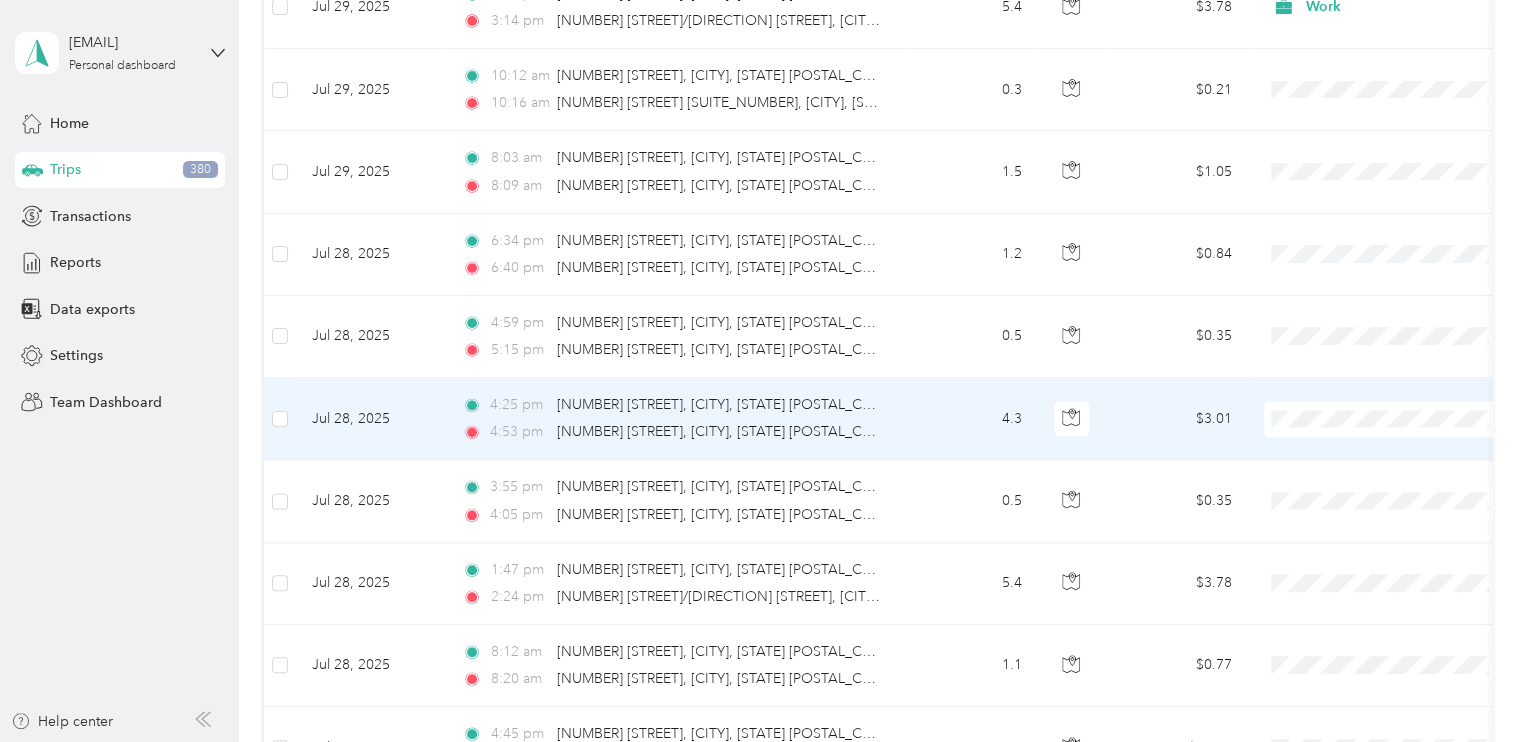 click on "Work" at bounding box center (1405, 450) 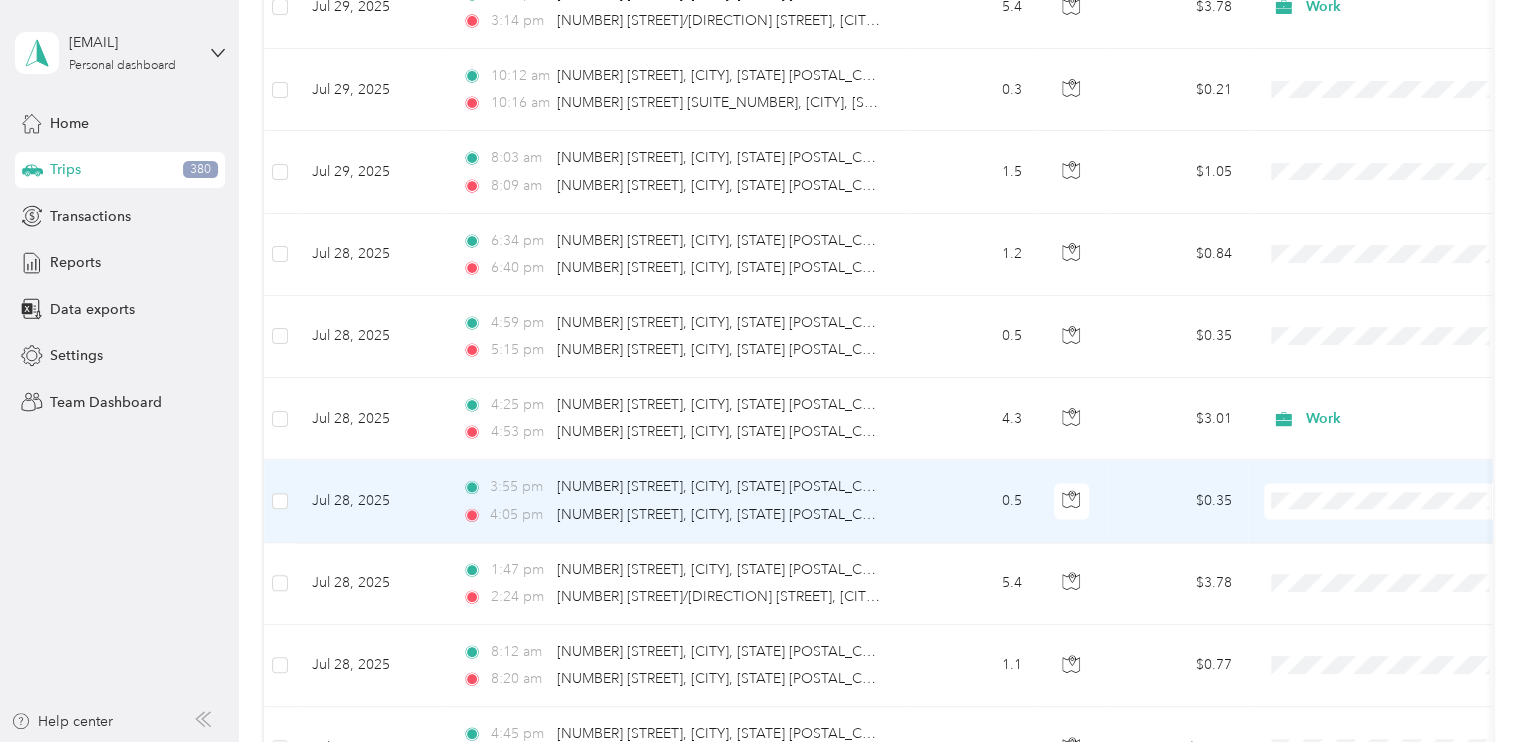 click on "Work" at bounding box center (1388, 214) 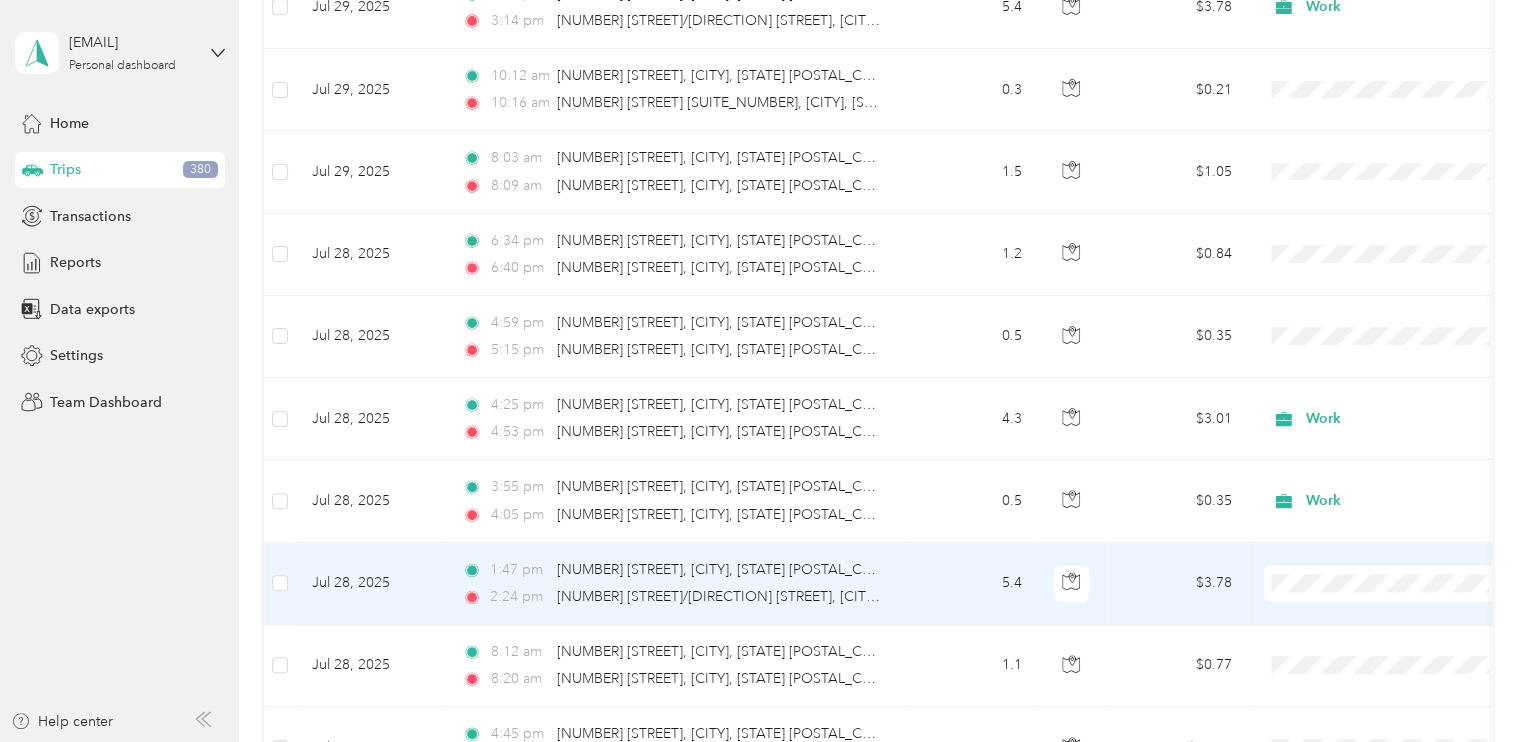 click on "Work Personal   Real Estate Other Charity Medical Moving Commute" at bounding box center [1388, 419] 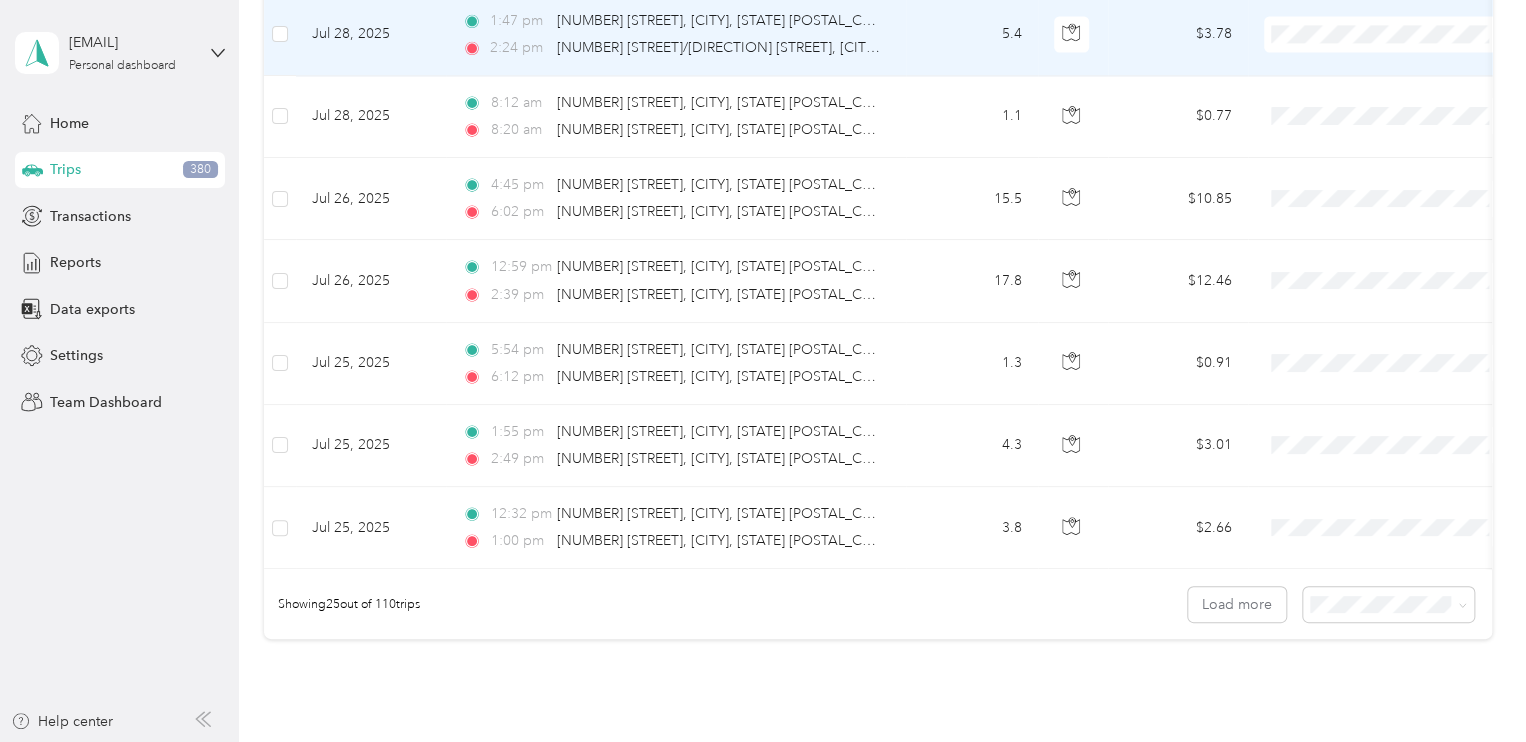 scroll, scrollTop: 1824, scrollLeft: 0, axis: vertical 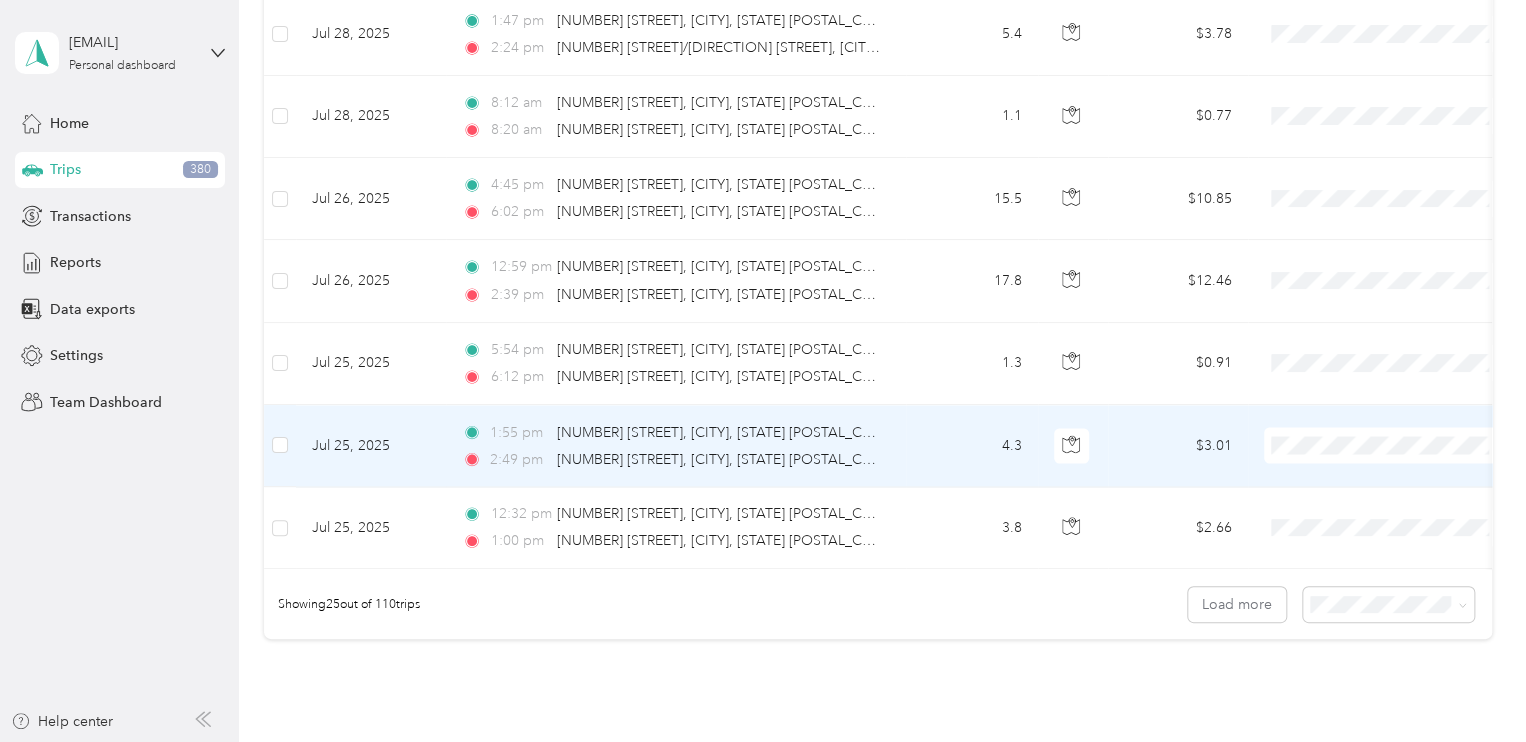 click on "Work" at bounding box center [1405, 476] 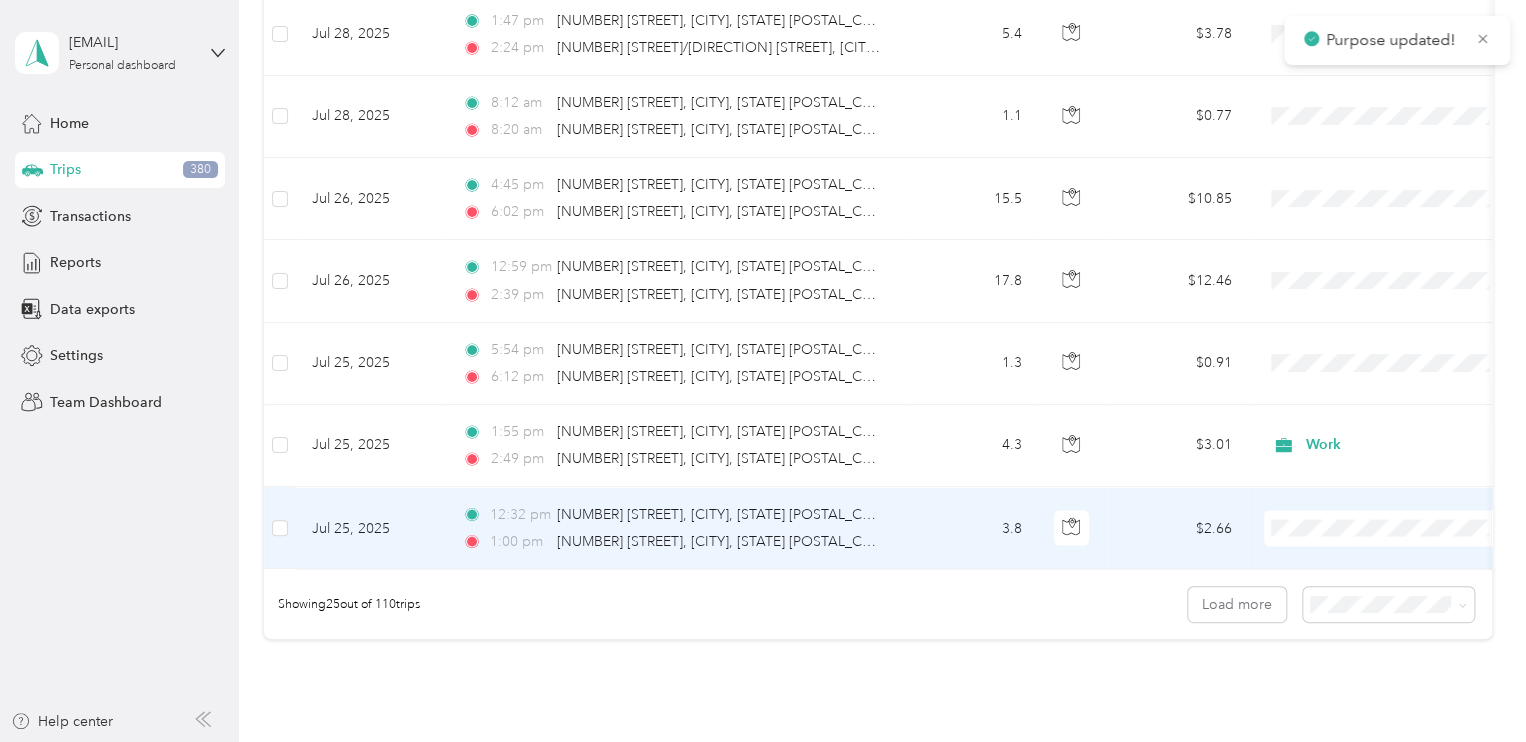 click on "Work" at bounding box center [1405, 228] 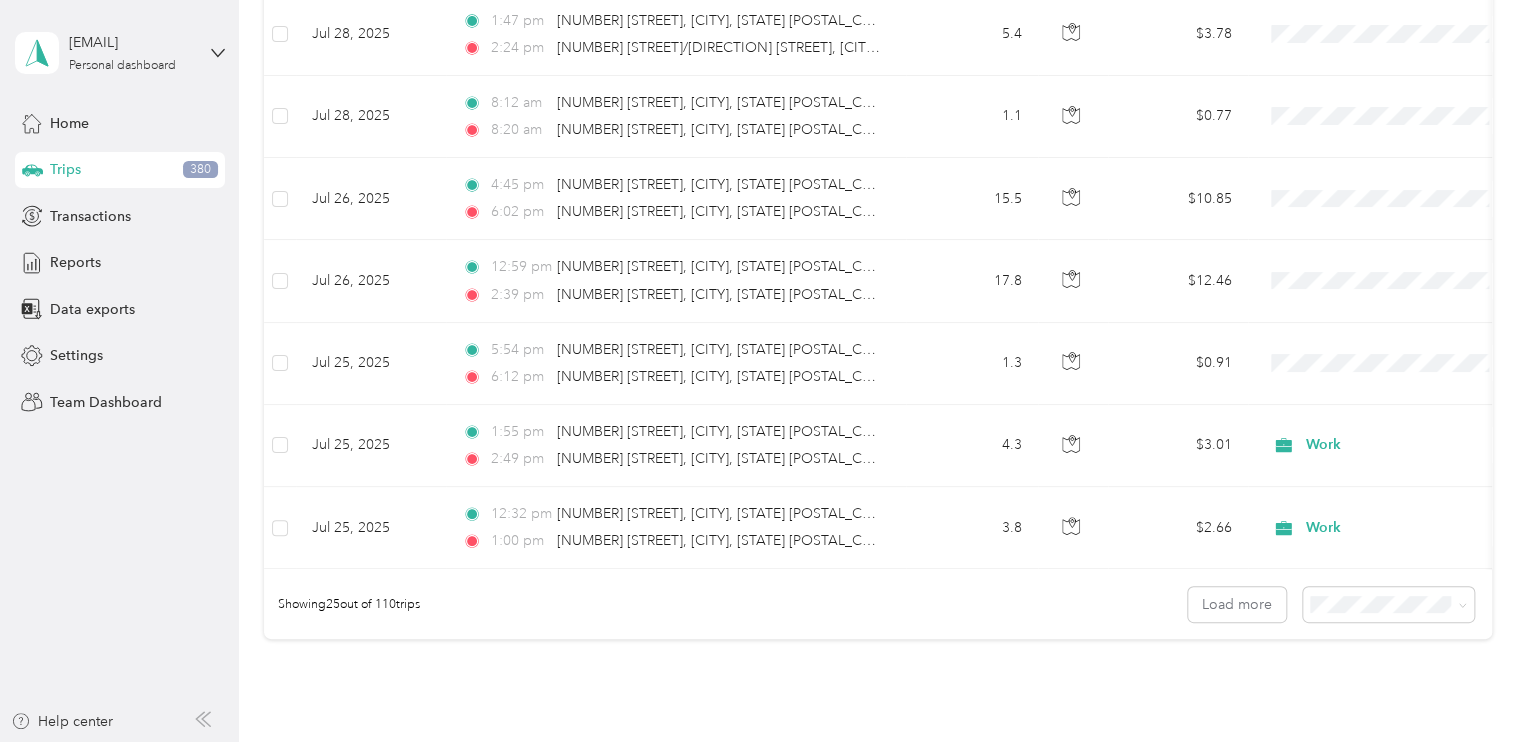click on "100 per load" at bounding box center [1353, 720] 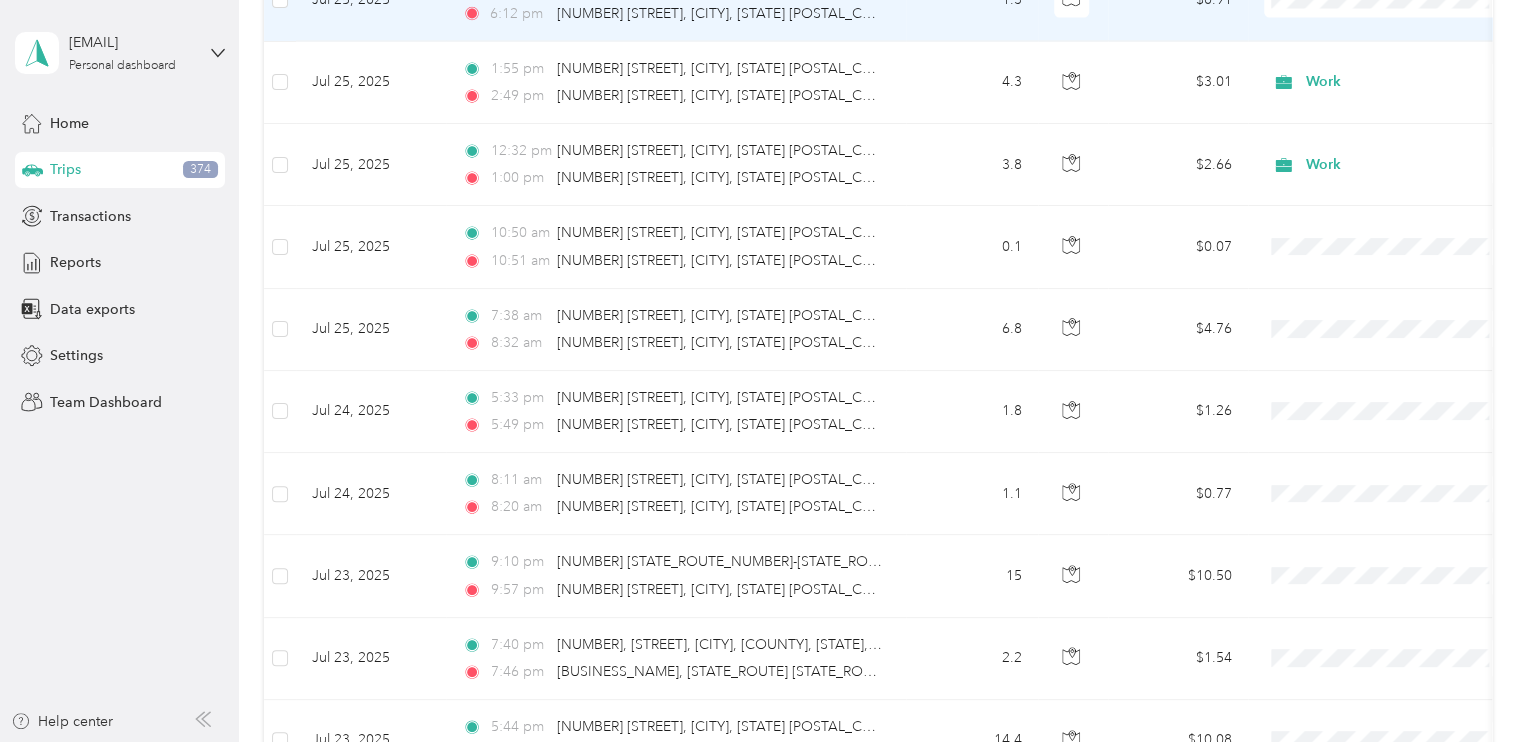 scroll, scrollTop: 2206, scrollLeft: 0, axis: vertical 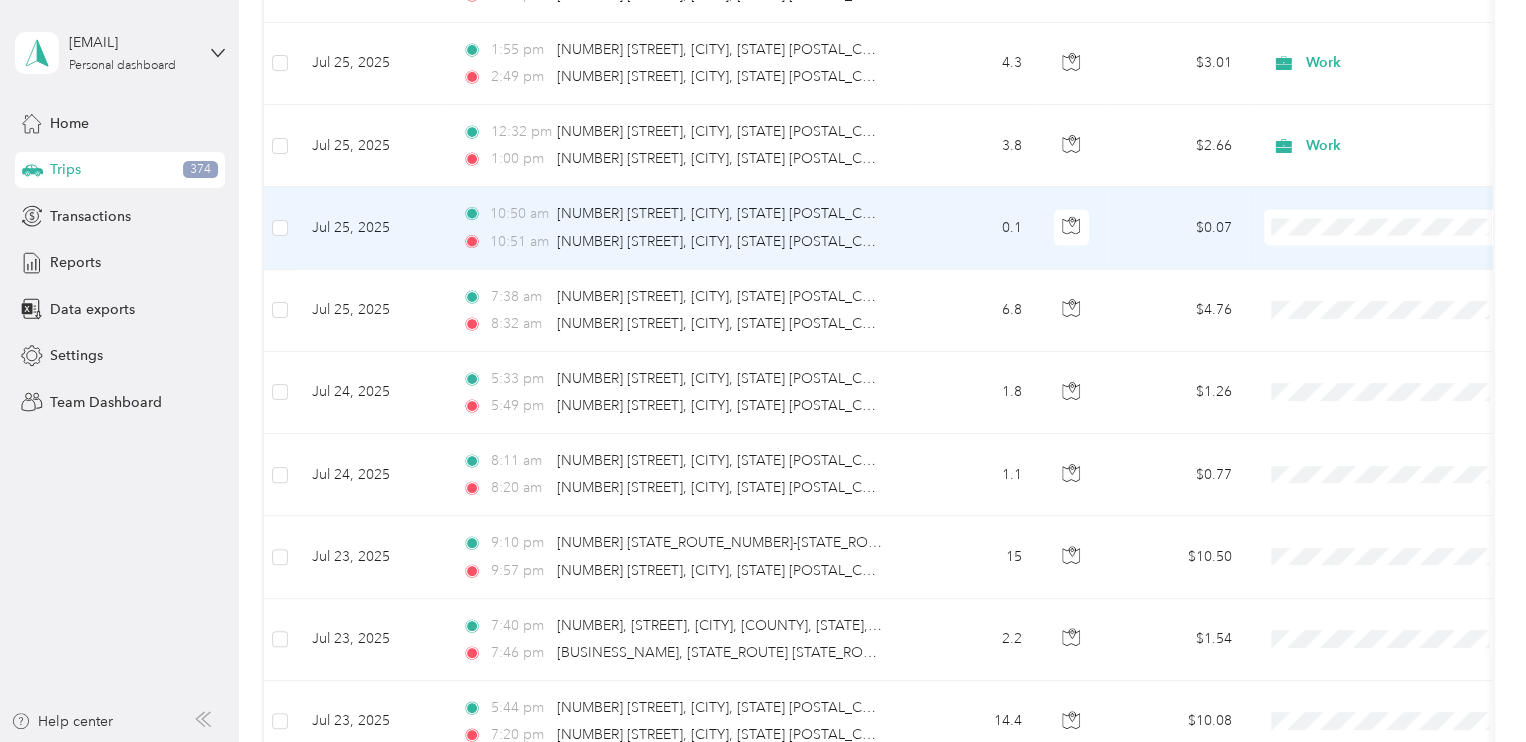 click on "Work" at bounding box center (1405, 259) 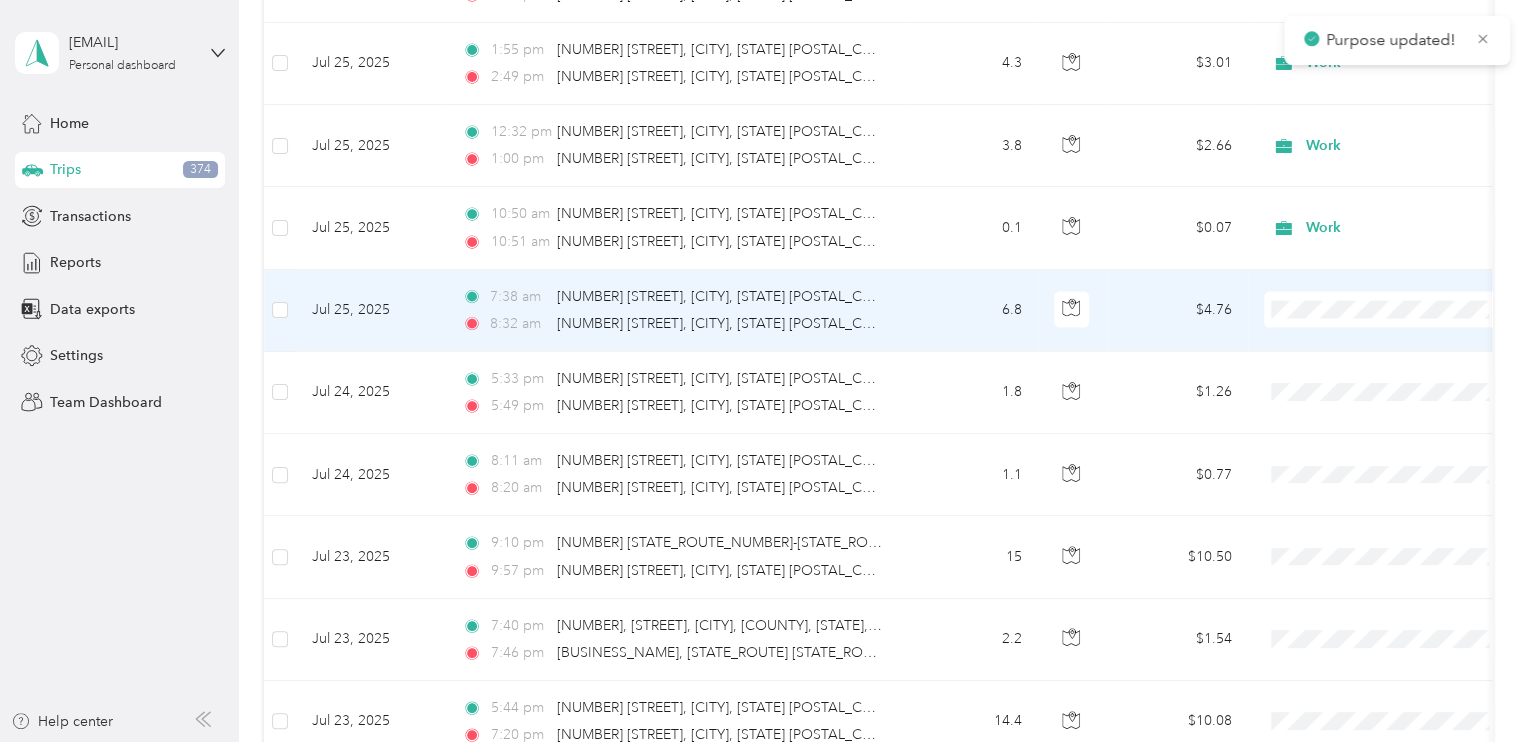 click on "Work" at bounding box center (1405, 338) 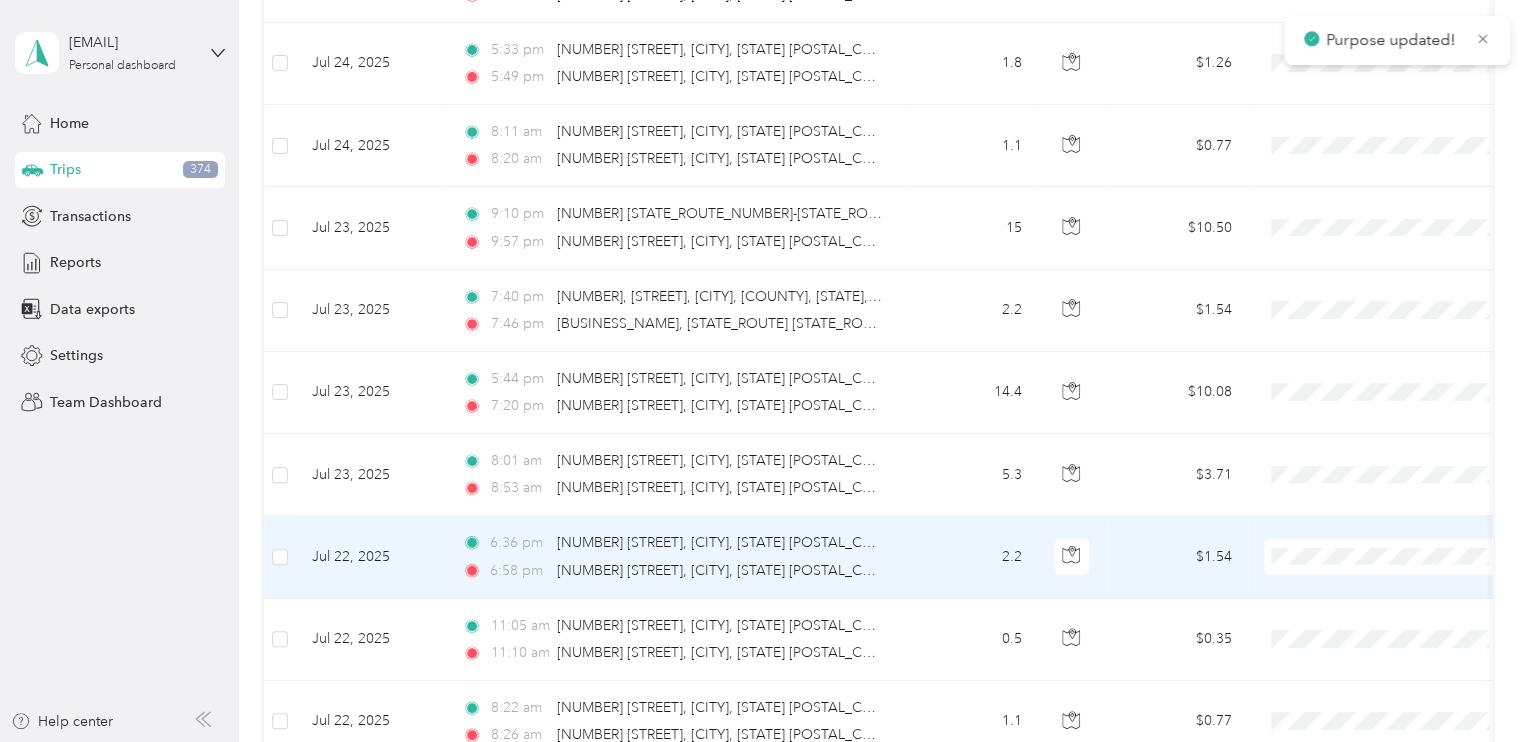 scroll, scrollTop: 2536, scrollLeft: 0, axis: vertical 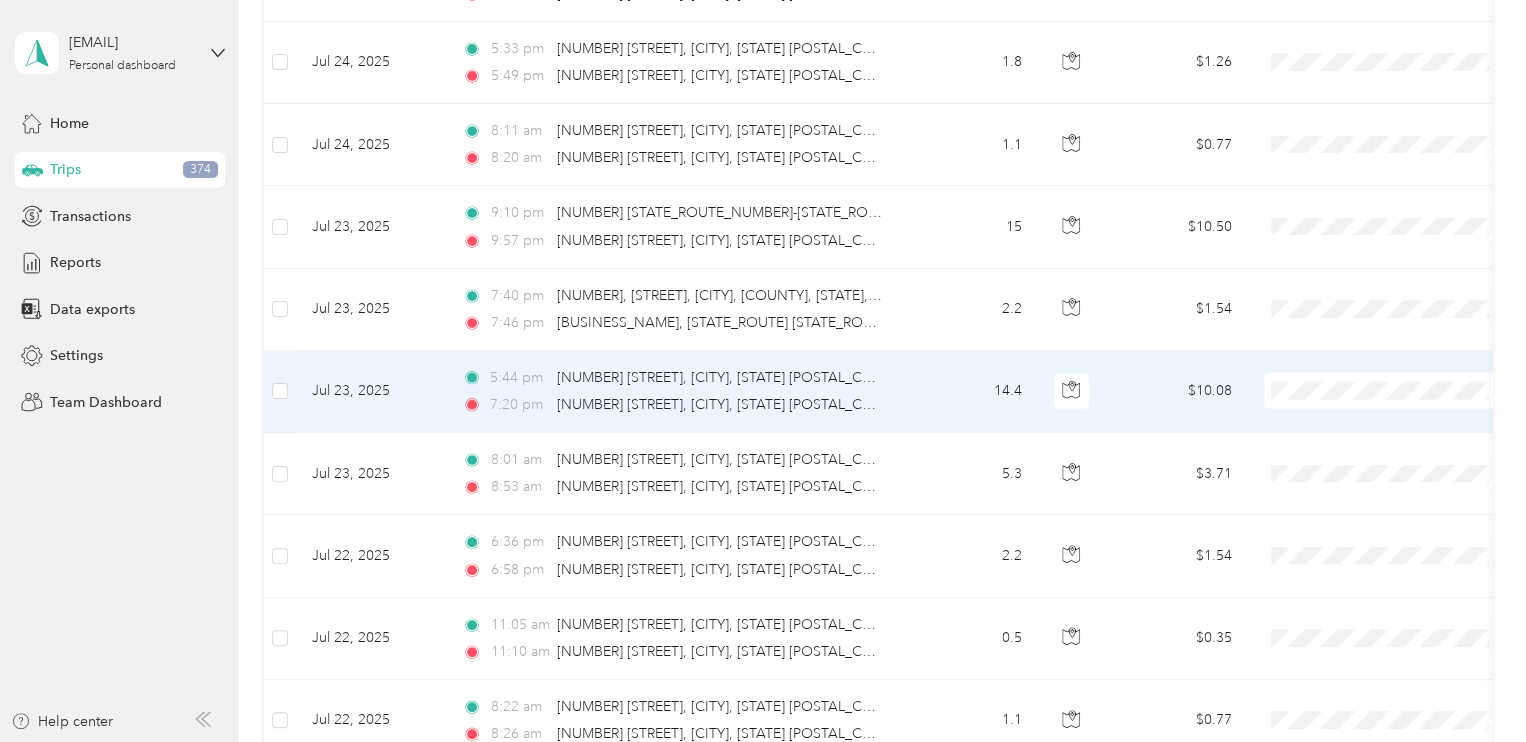 click on "Work" at bounding box center (1405, 422) 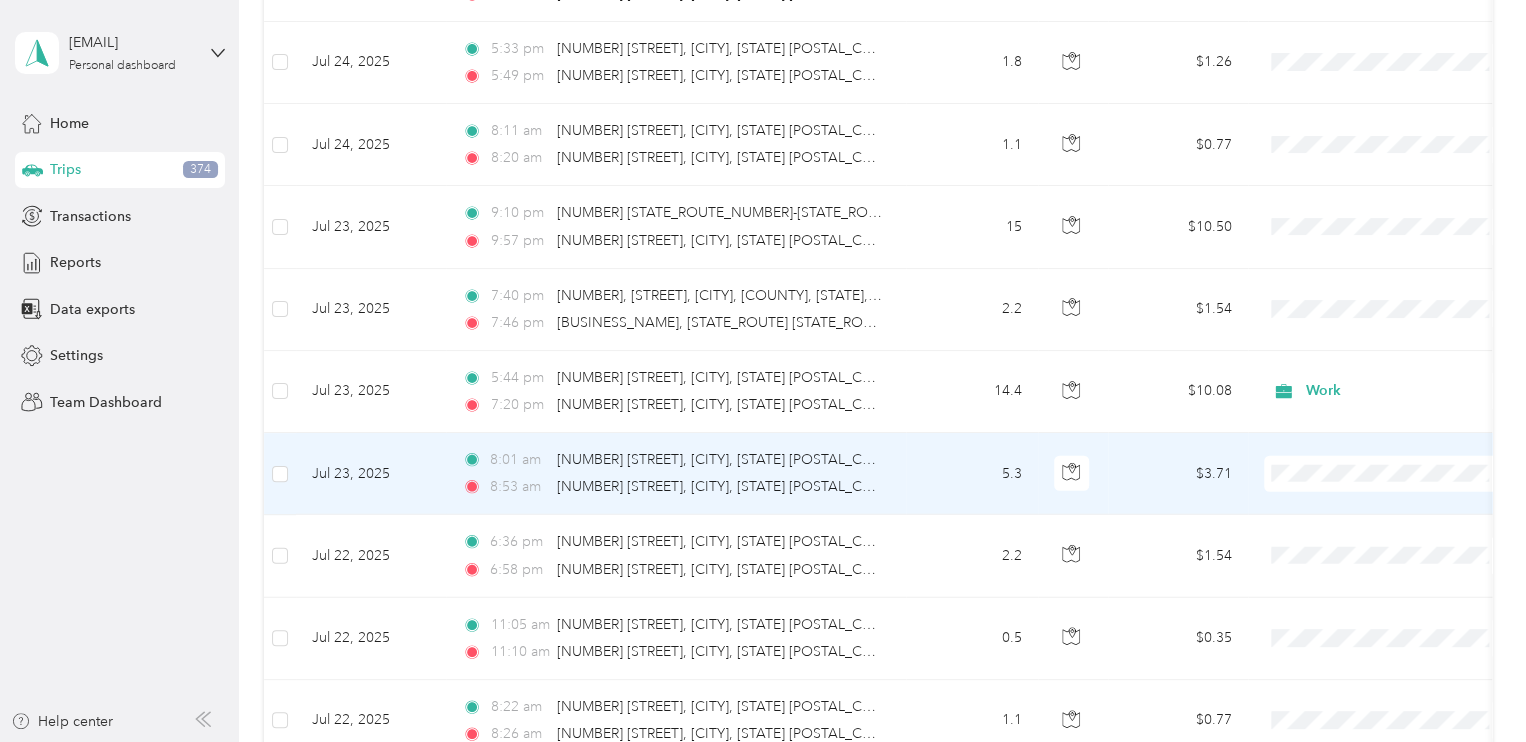 click on "Work" at bounding box center [1388, 184] 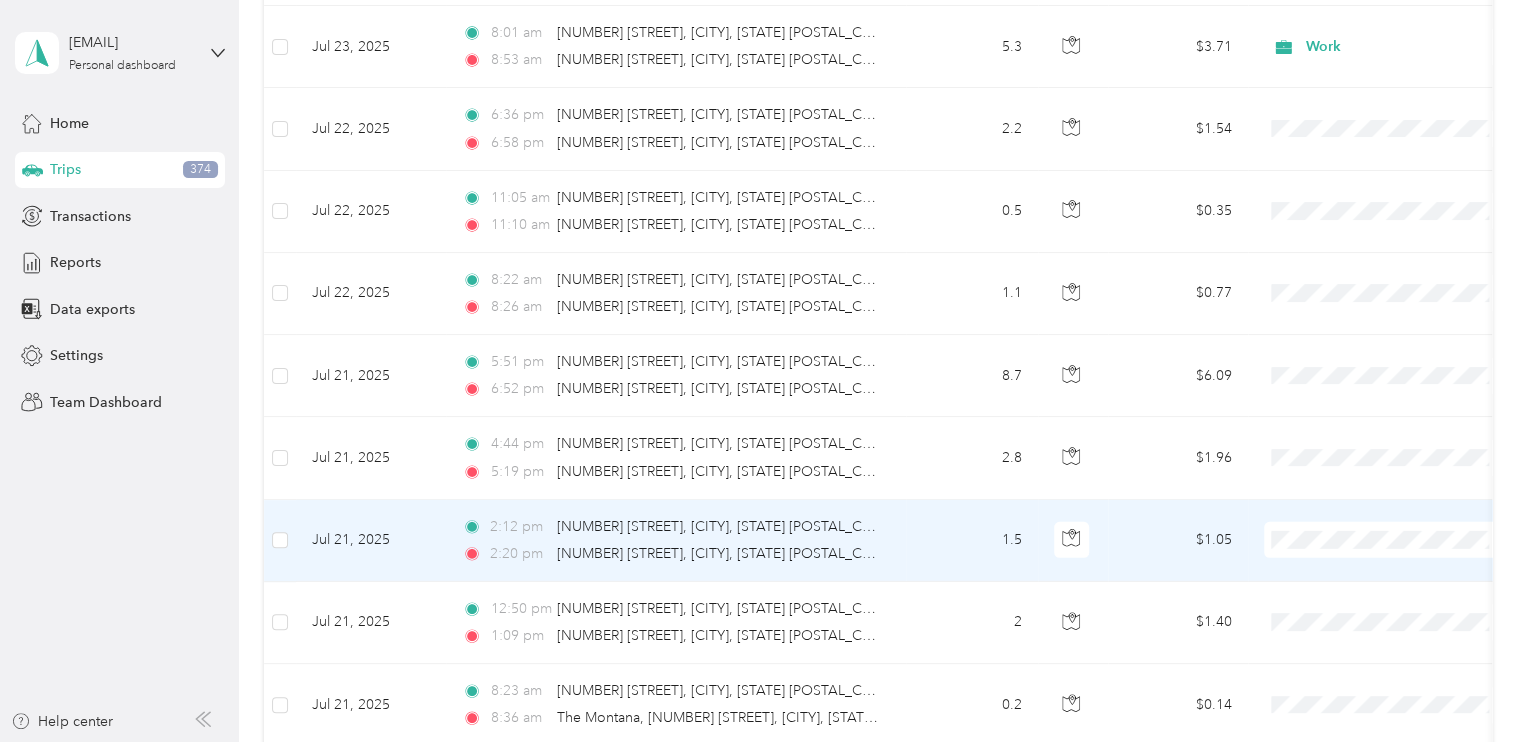 scroll, scrollTop: 2964, scrollLeft: 0, axis: vertical 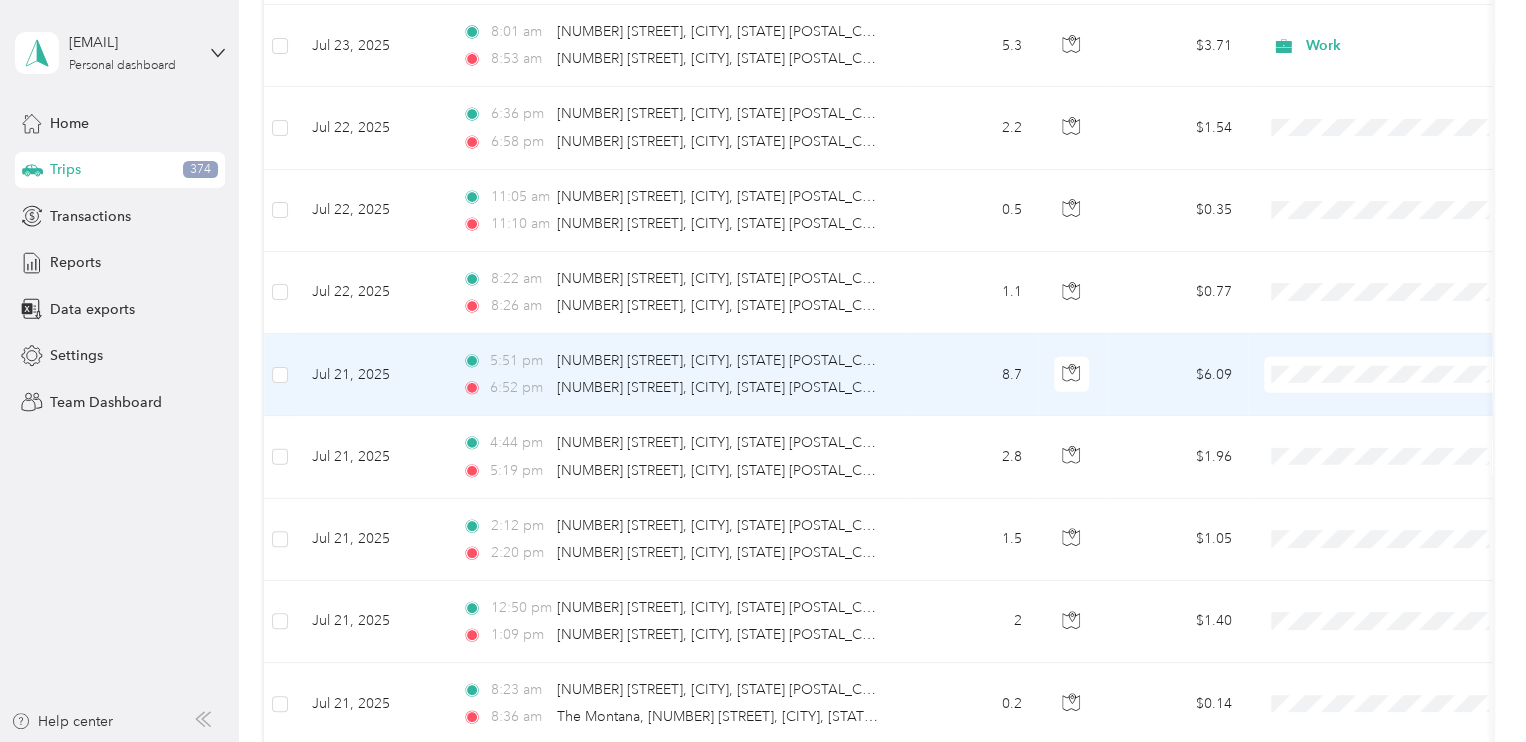 click on "Work" at bounding box center (1405, 403) 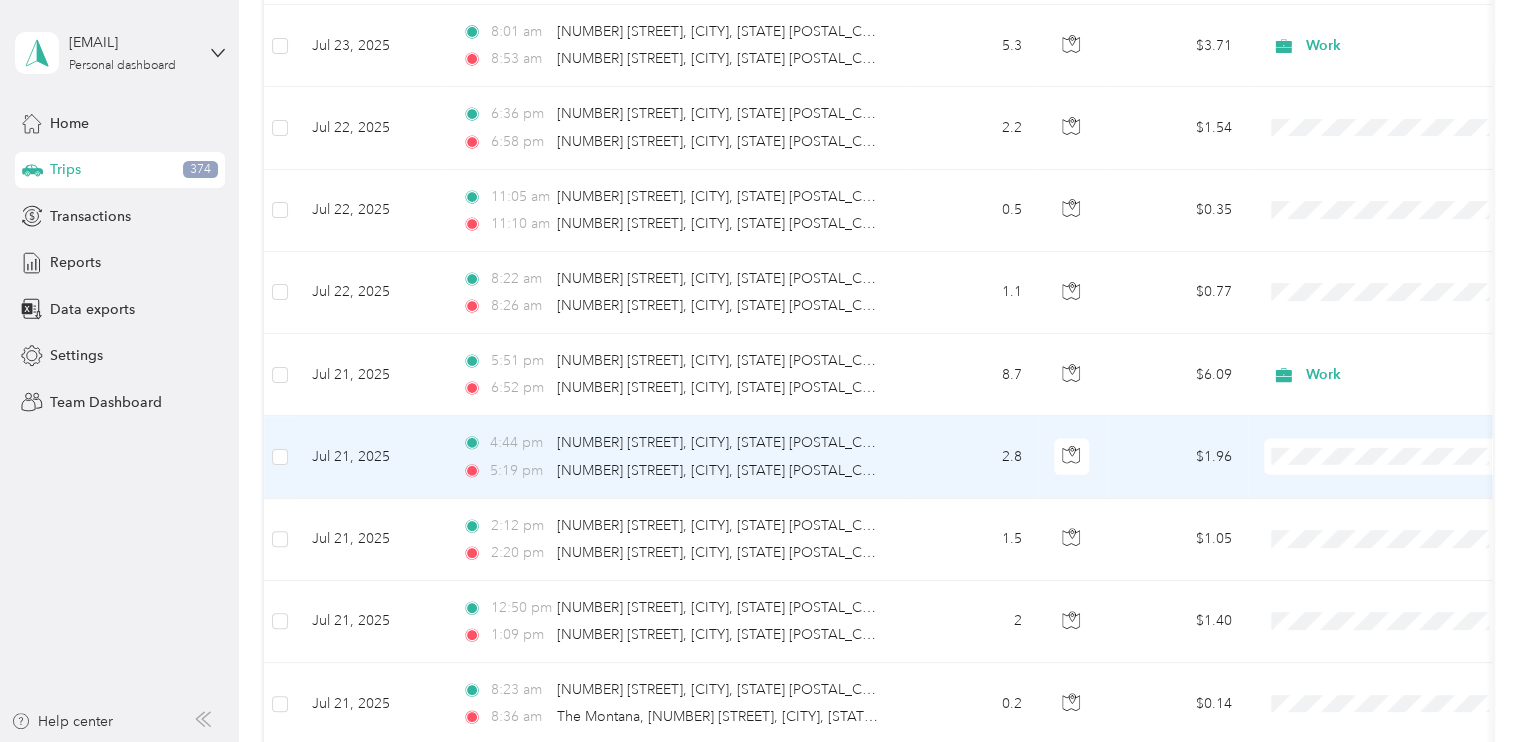 click on "Work" at bounding box center [1405, 154] 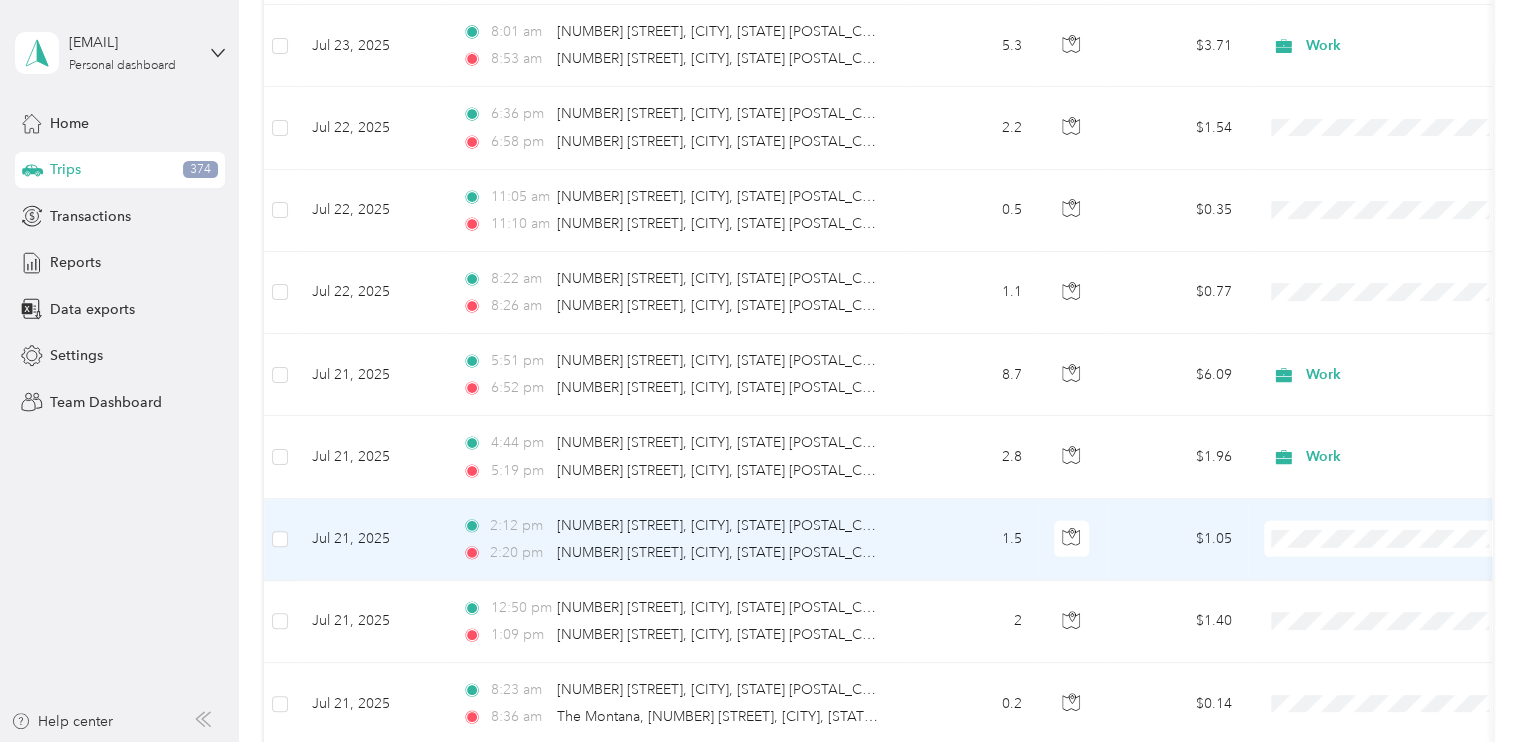click on "Work" at bounding box center [1405, 243] 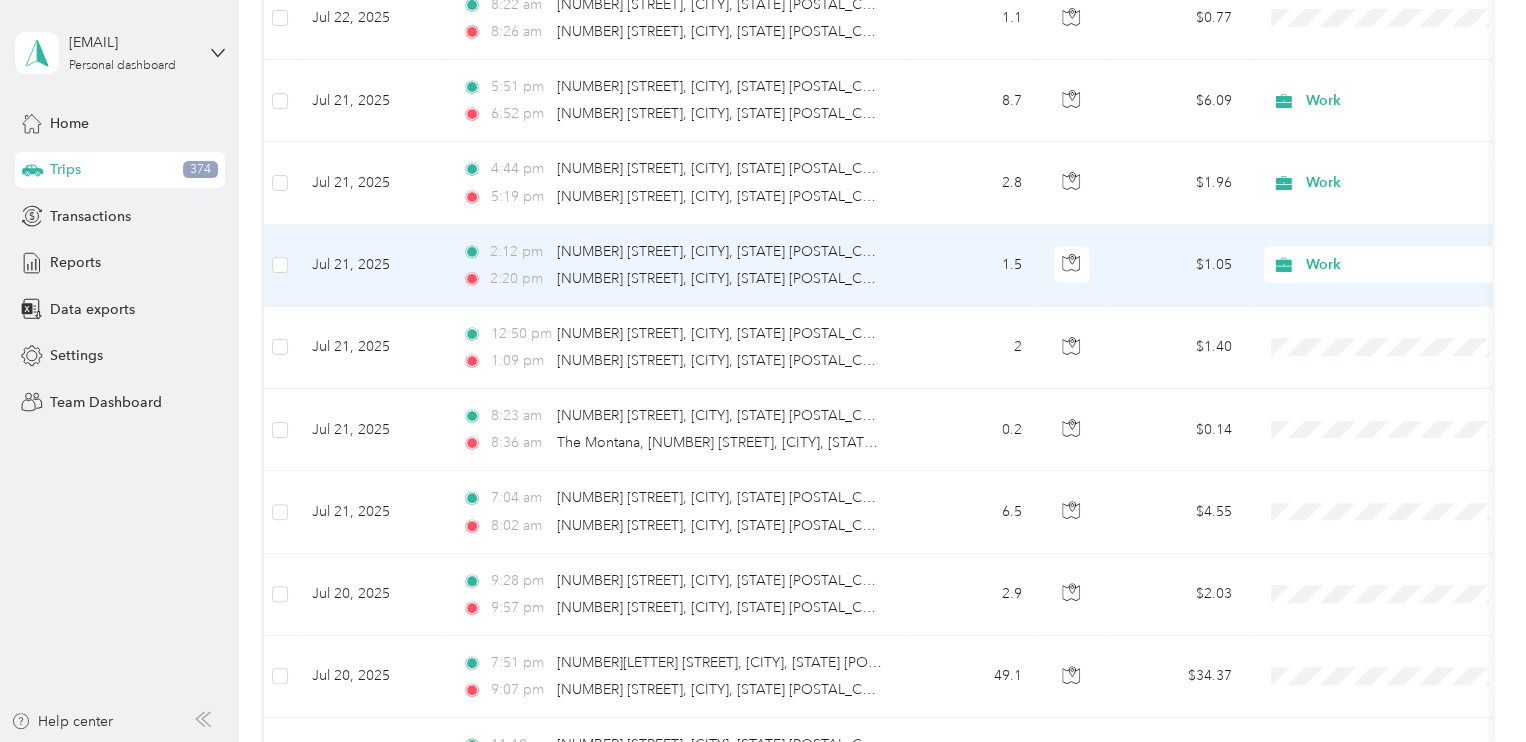 scroll, scrollTop: 3272, scrollLeft: 0, axis: vertical 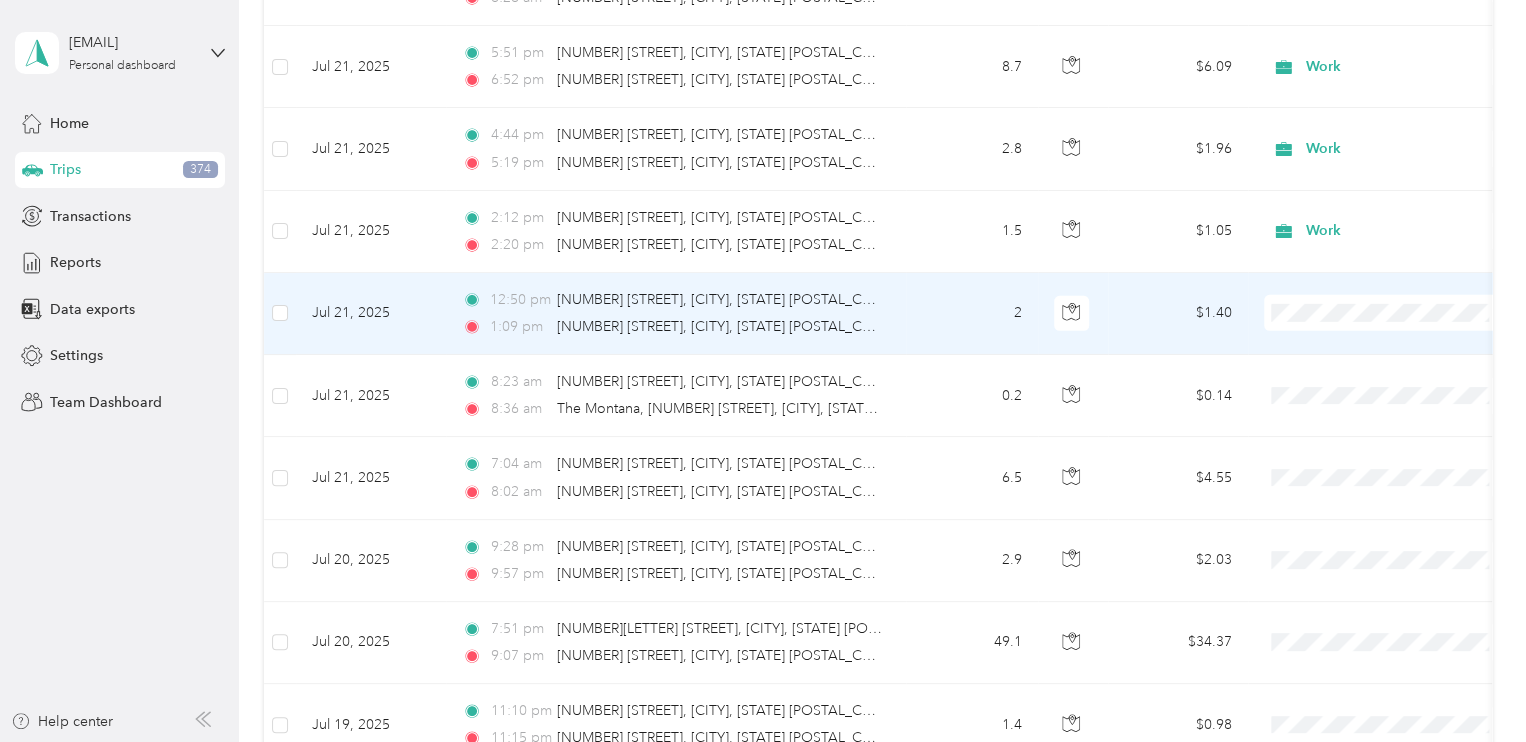 click on "Work" at bounding box center [1388, 340] 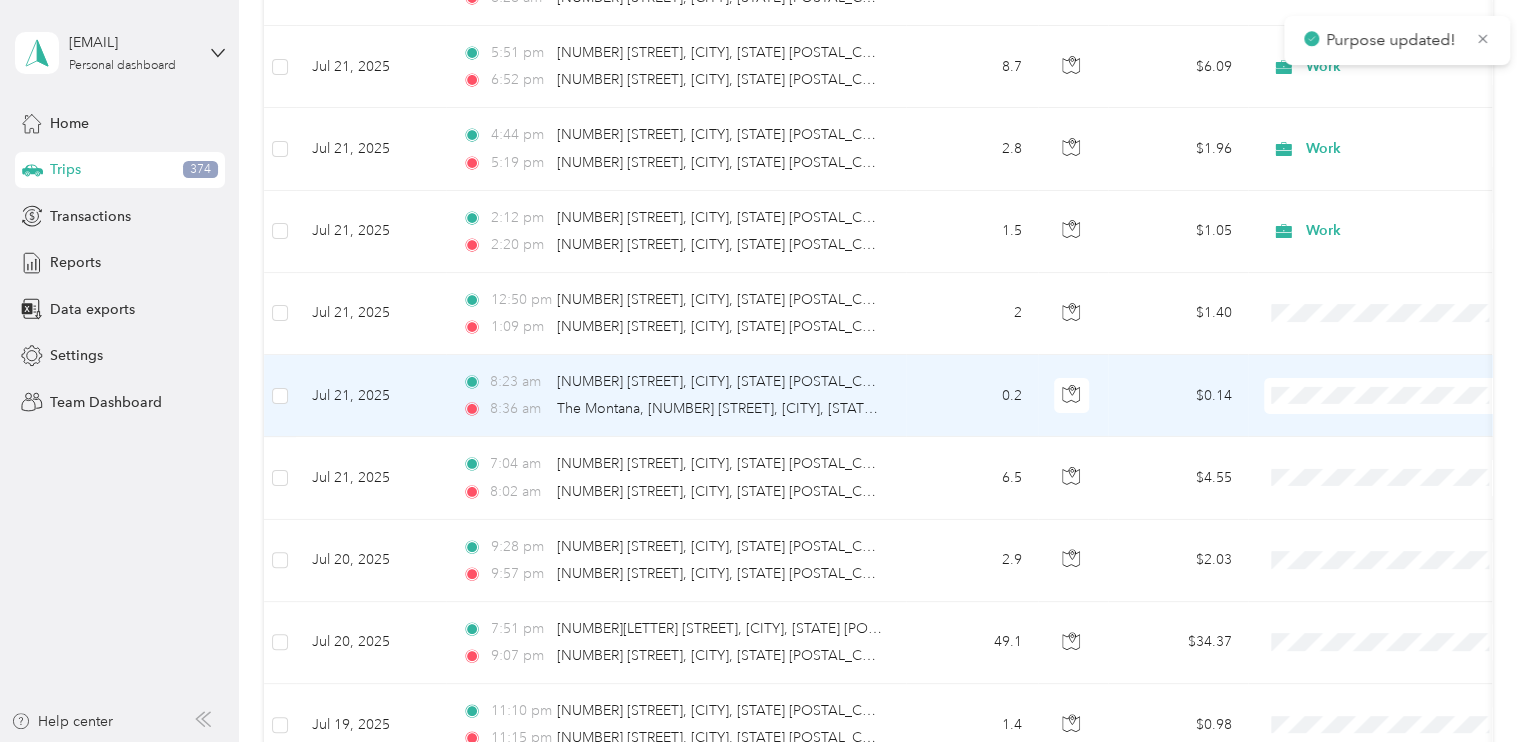 click at bounding box center [1388, 396] 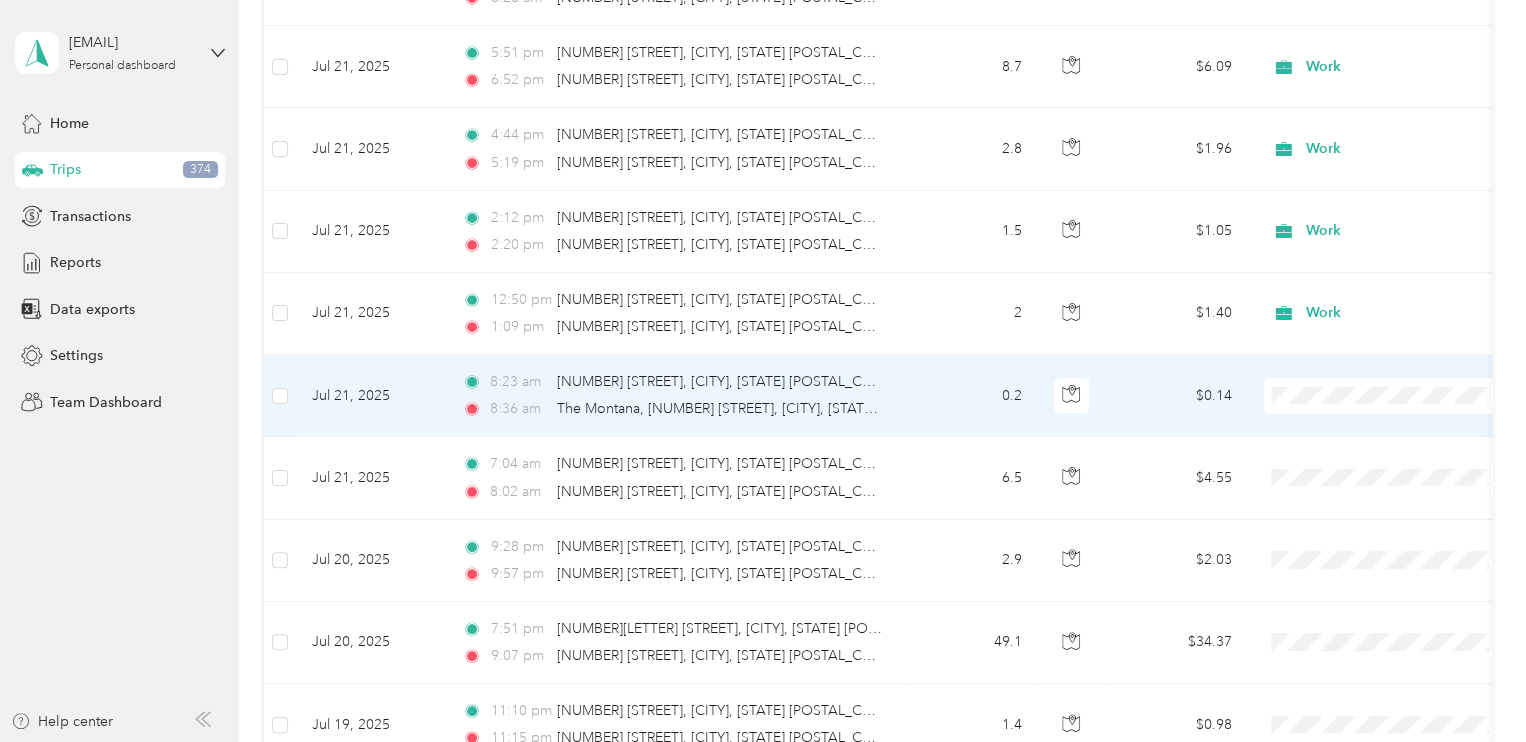 click on "Work" at bounding box center (1405, 424) 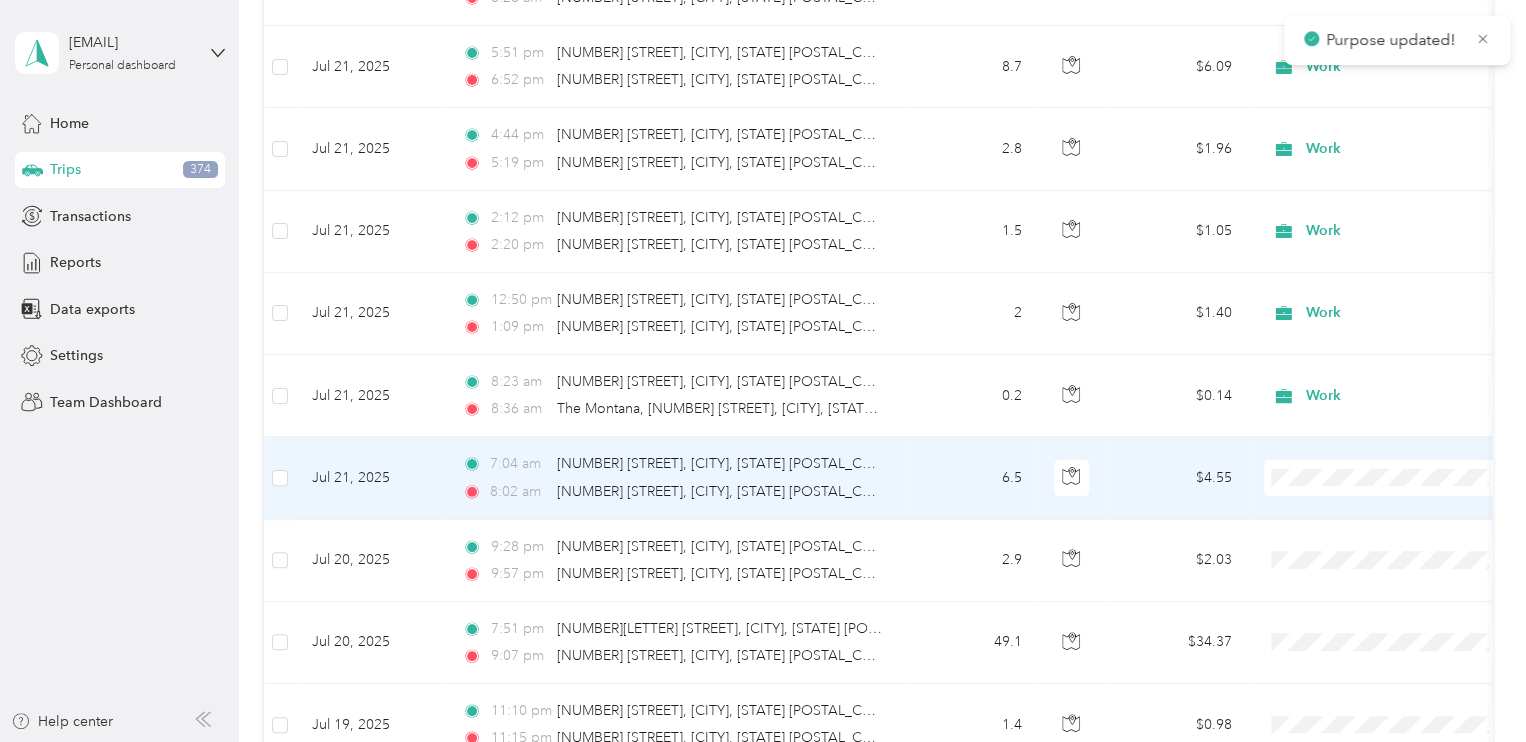 click on "Work" at bounding box center [1405, 186] 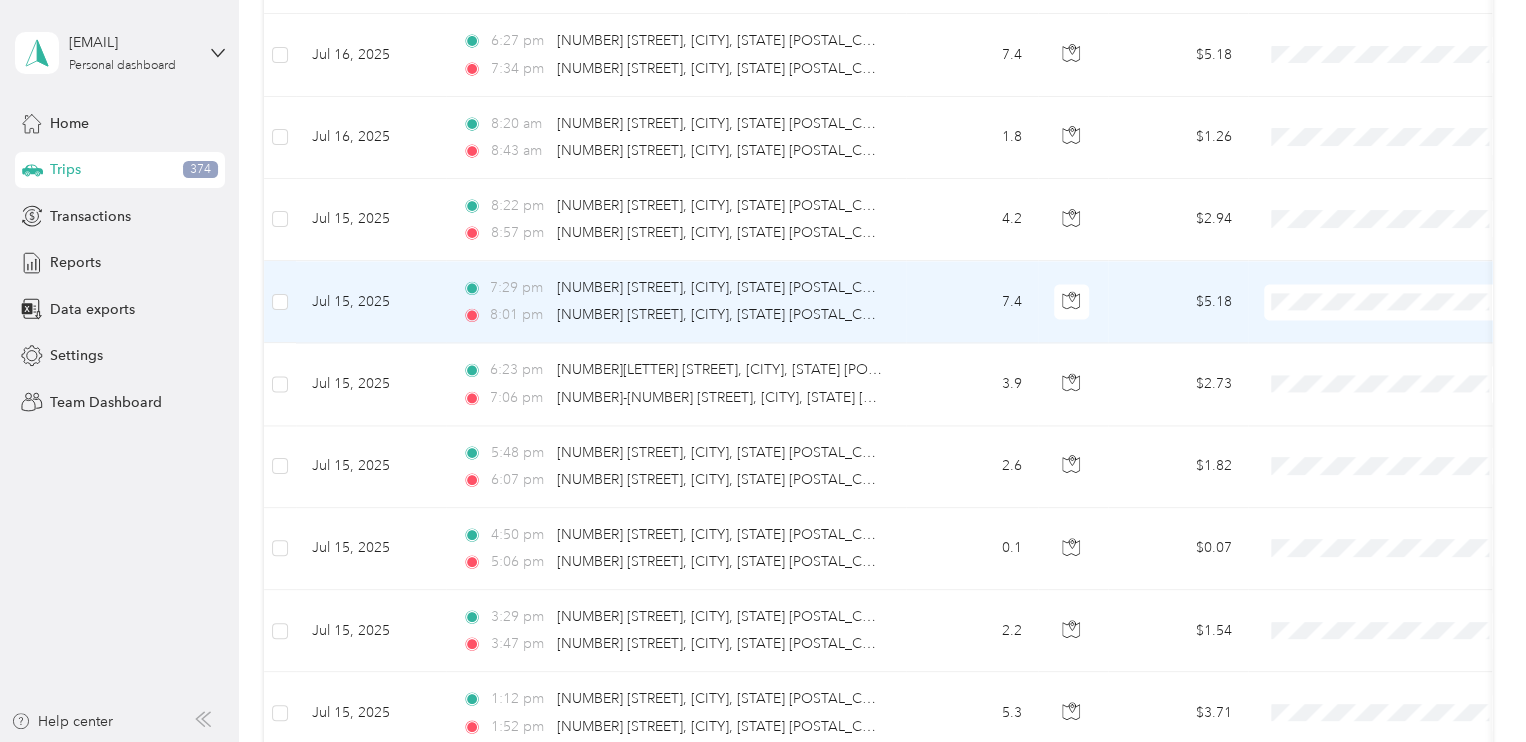 scroll, scrollTop: 5342, scrollLeft: 0, axis: vertical 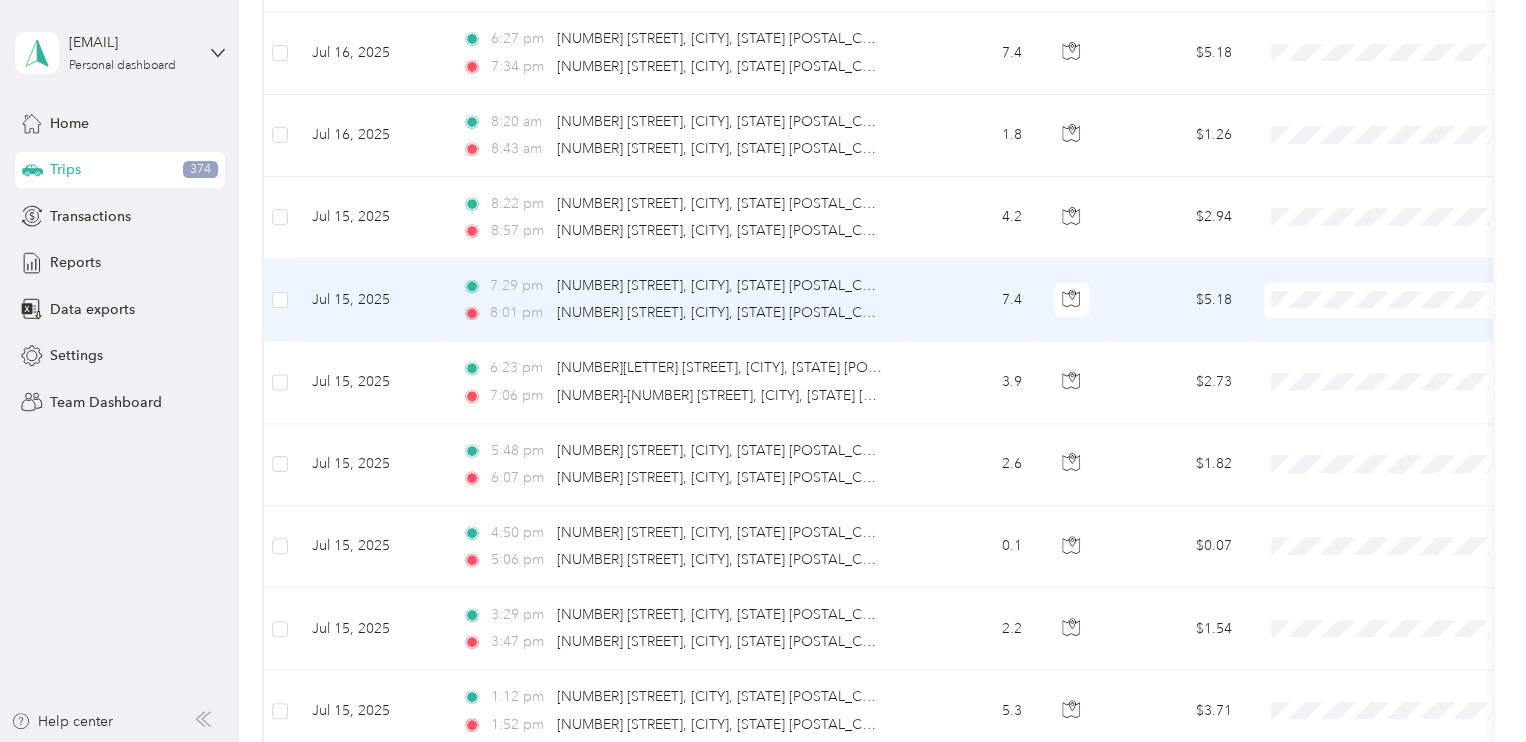 click on "Work" at bounding box center (1405, 323) 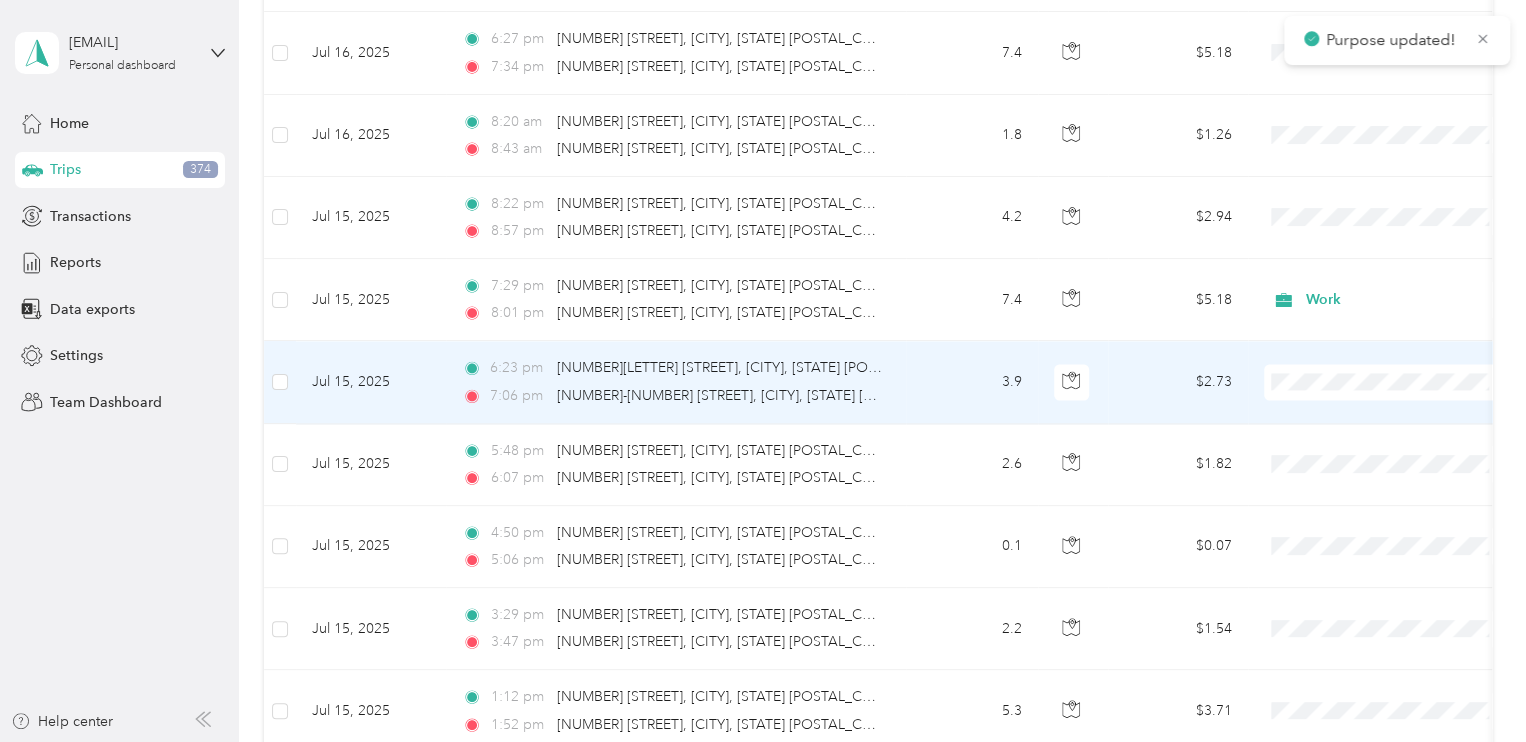 click on "Work" at bounding box center [1405, 405] 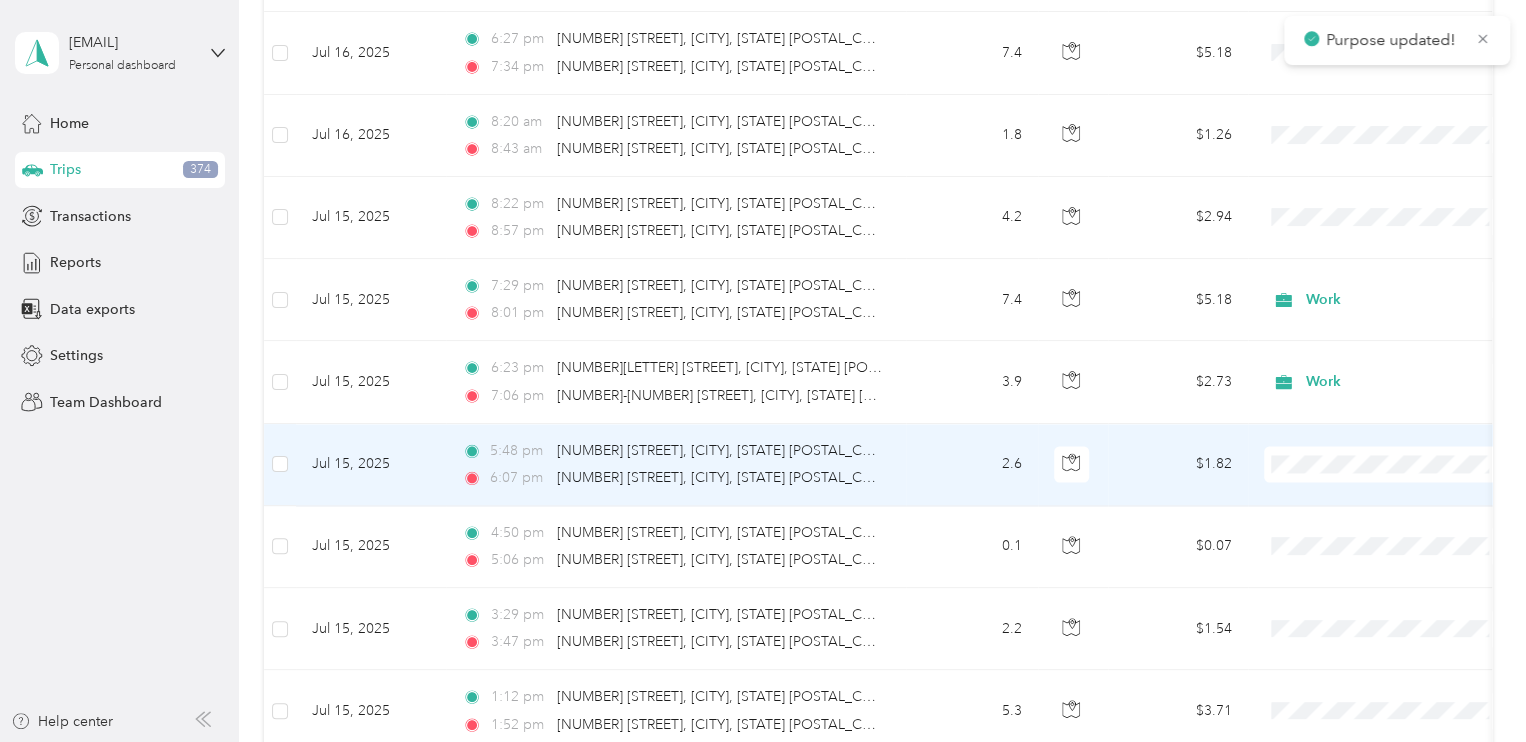 click on "Work" at bounding box center (1388, 167) 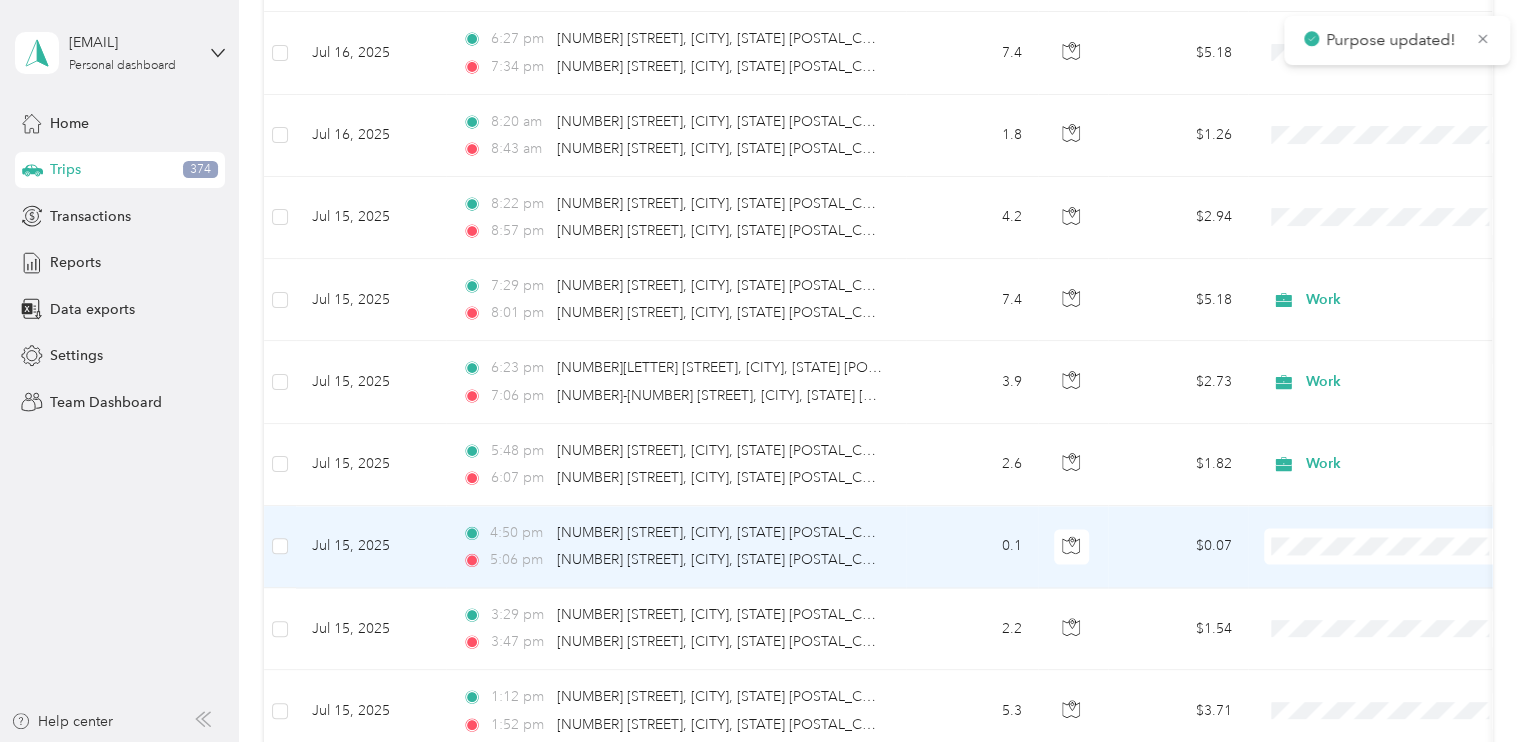 click on "Work" at bounding box center (1388, 249) 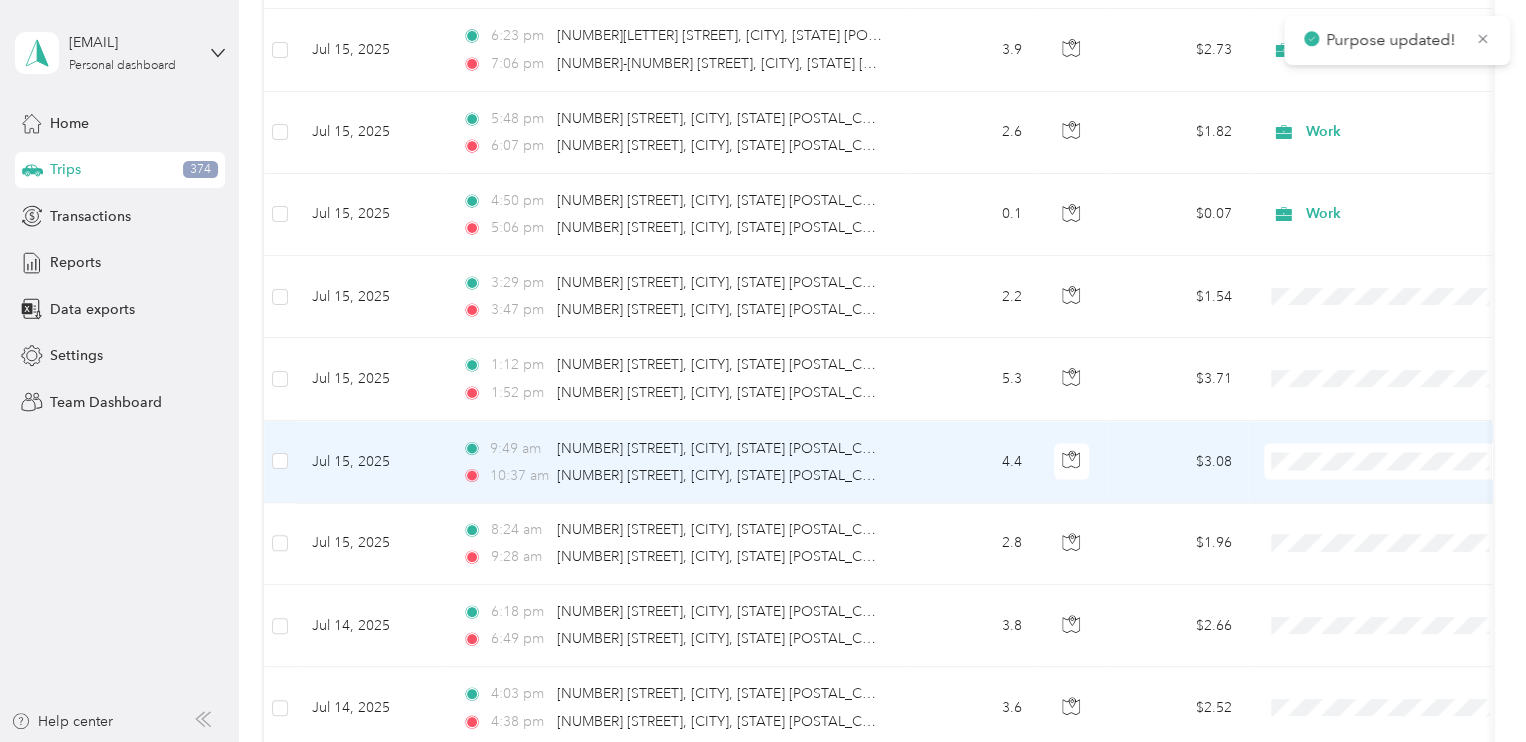 scroll, scrollTop: 5676, scrollLeft: 0, axis: vertical 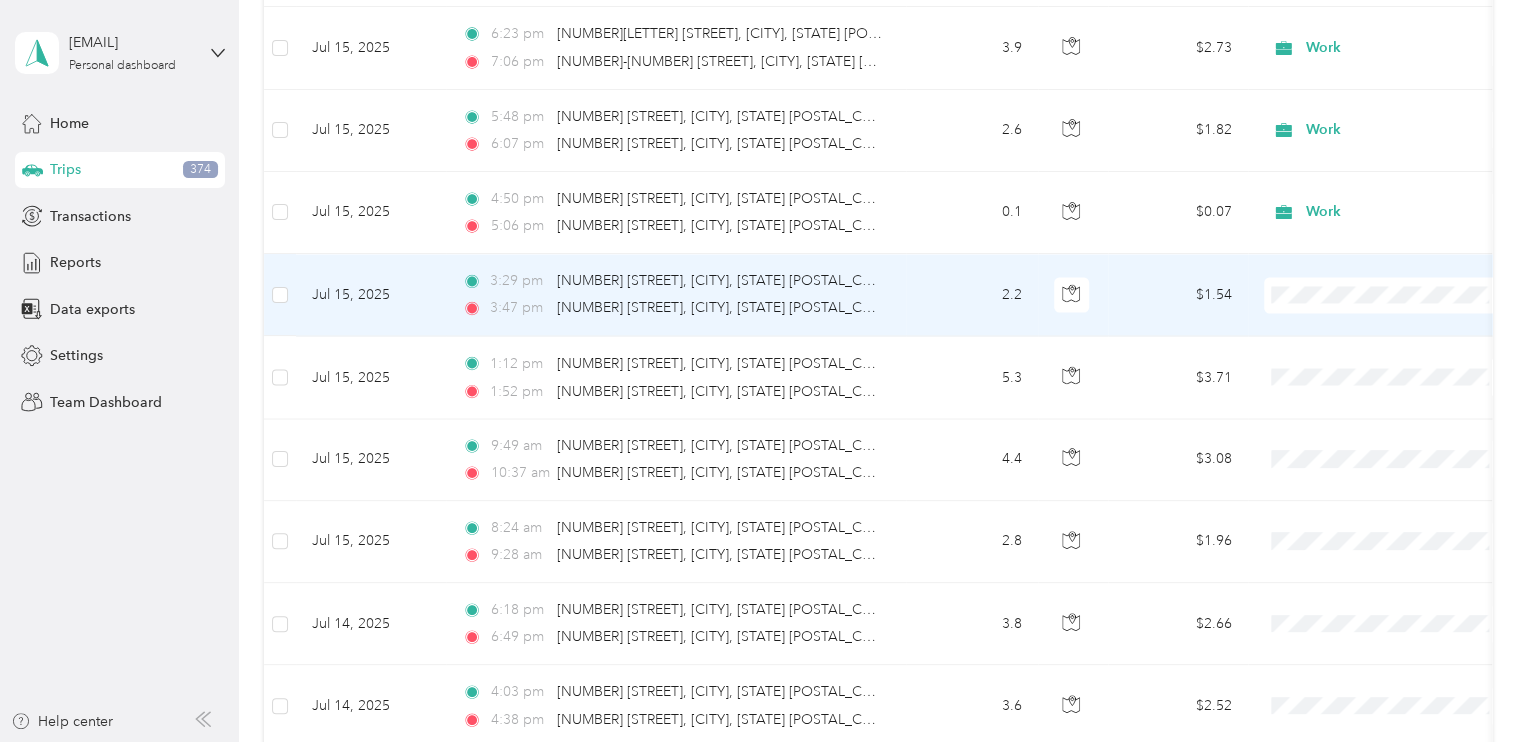 click on "Work" at bounding box center (1388, 317) 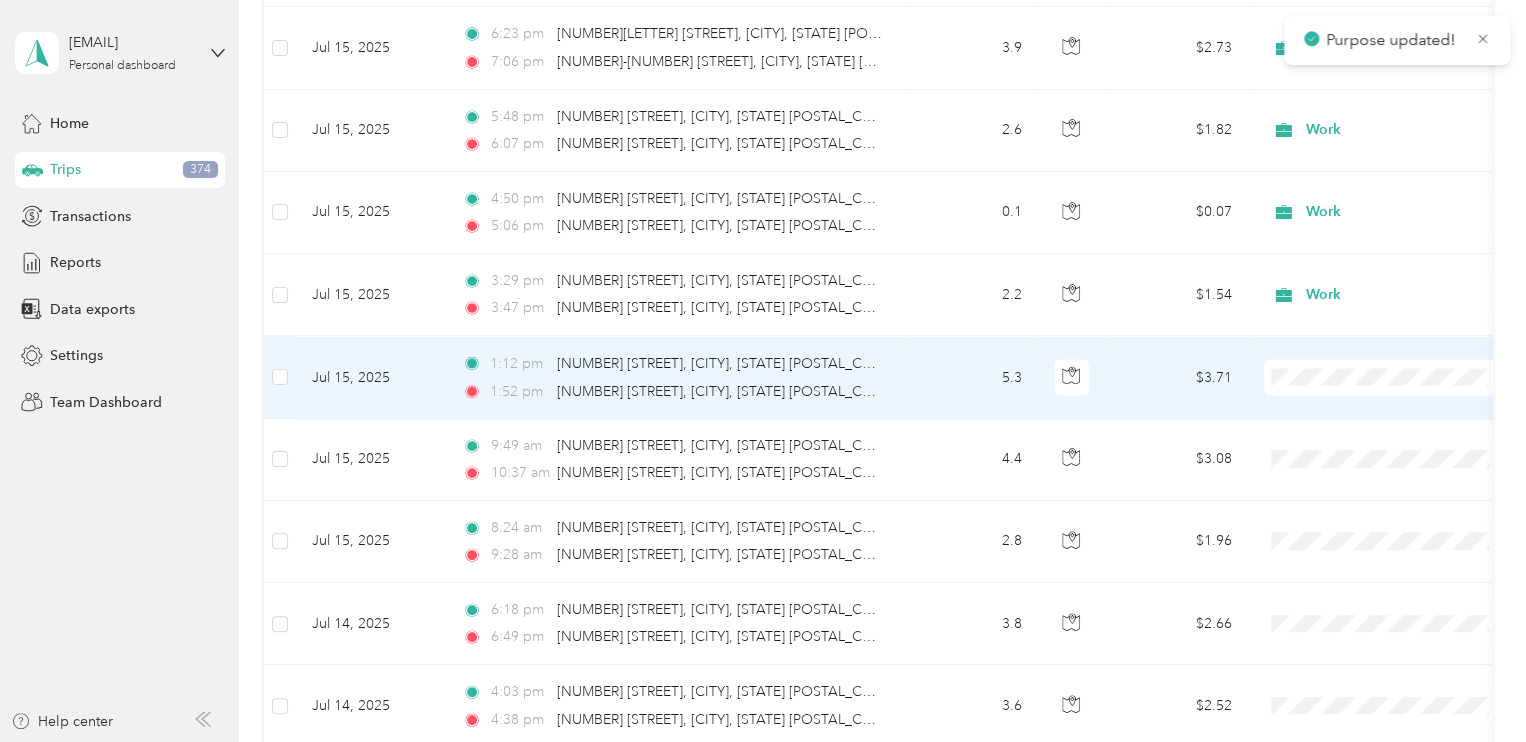 click on "Work" at bounding box center [1388, 398] 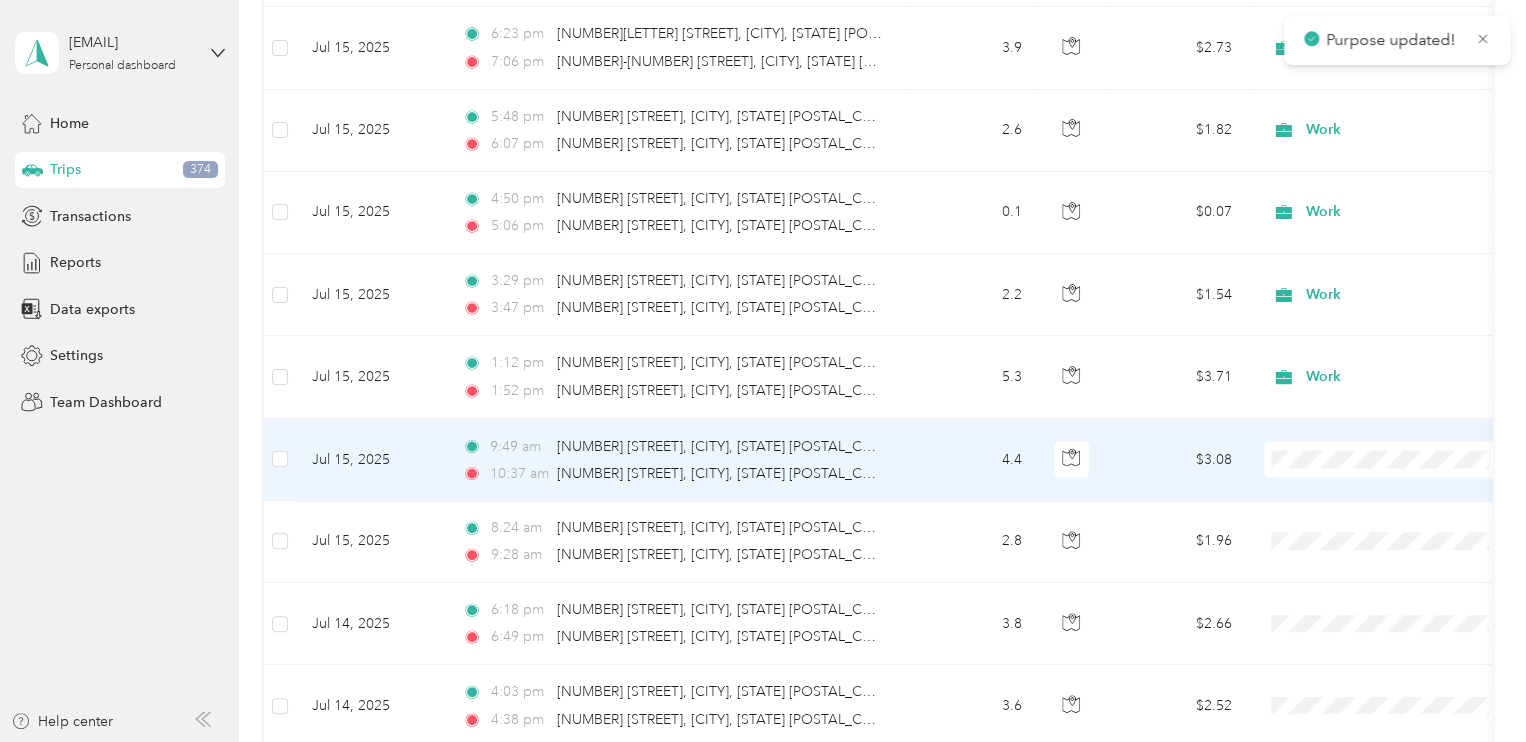 click on "Work" at bounding box center (1405, 153) 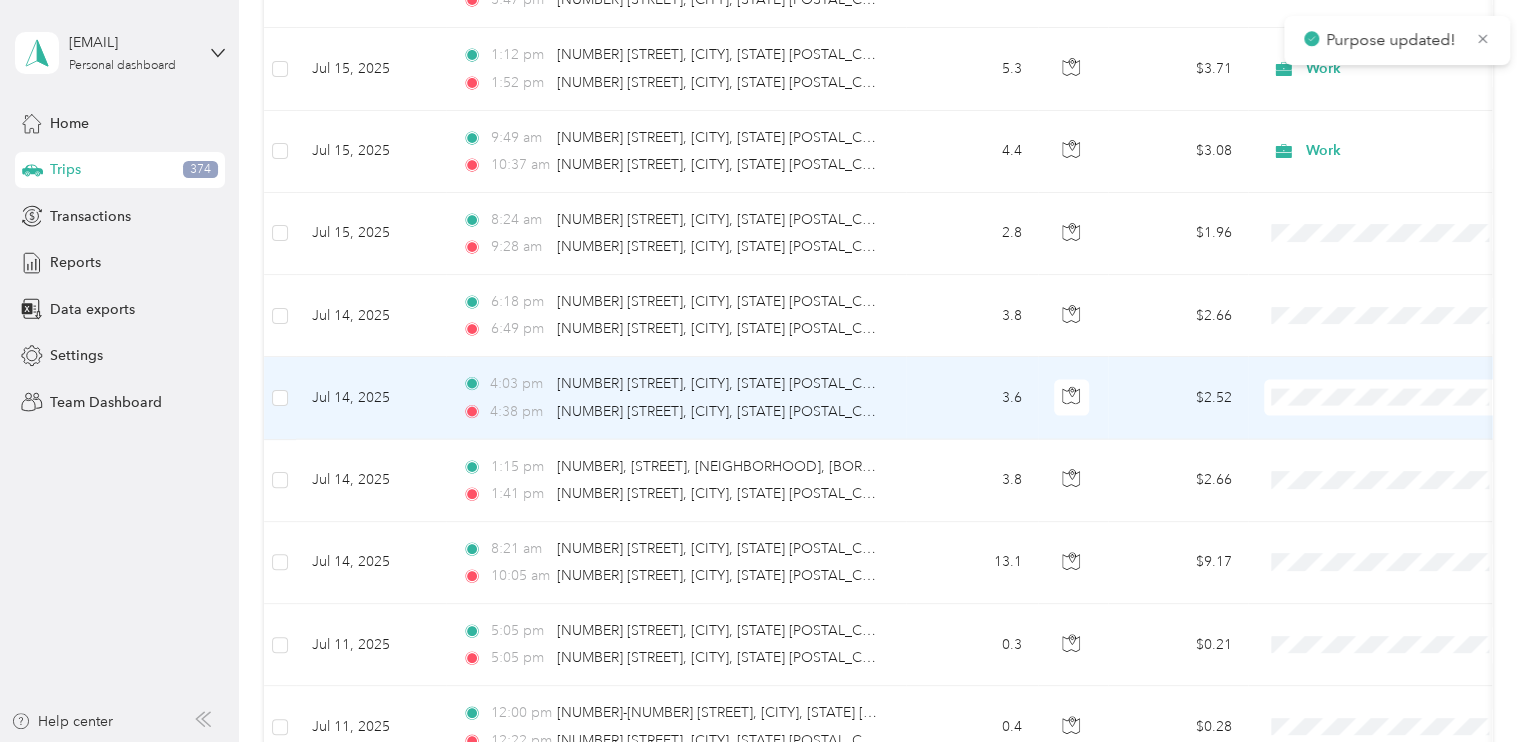 scroll, scrollTop: 5984, scrollLeft: 0, axis: vertical 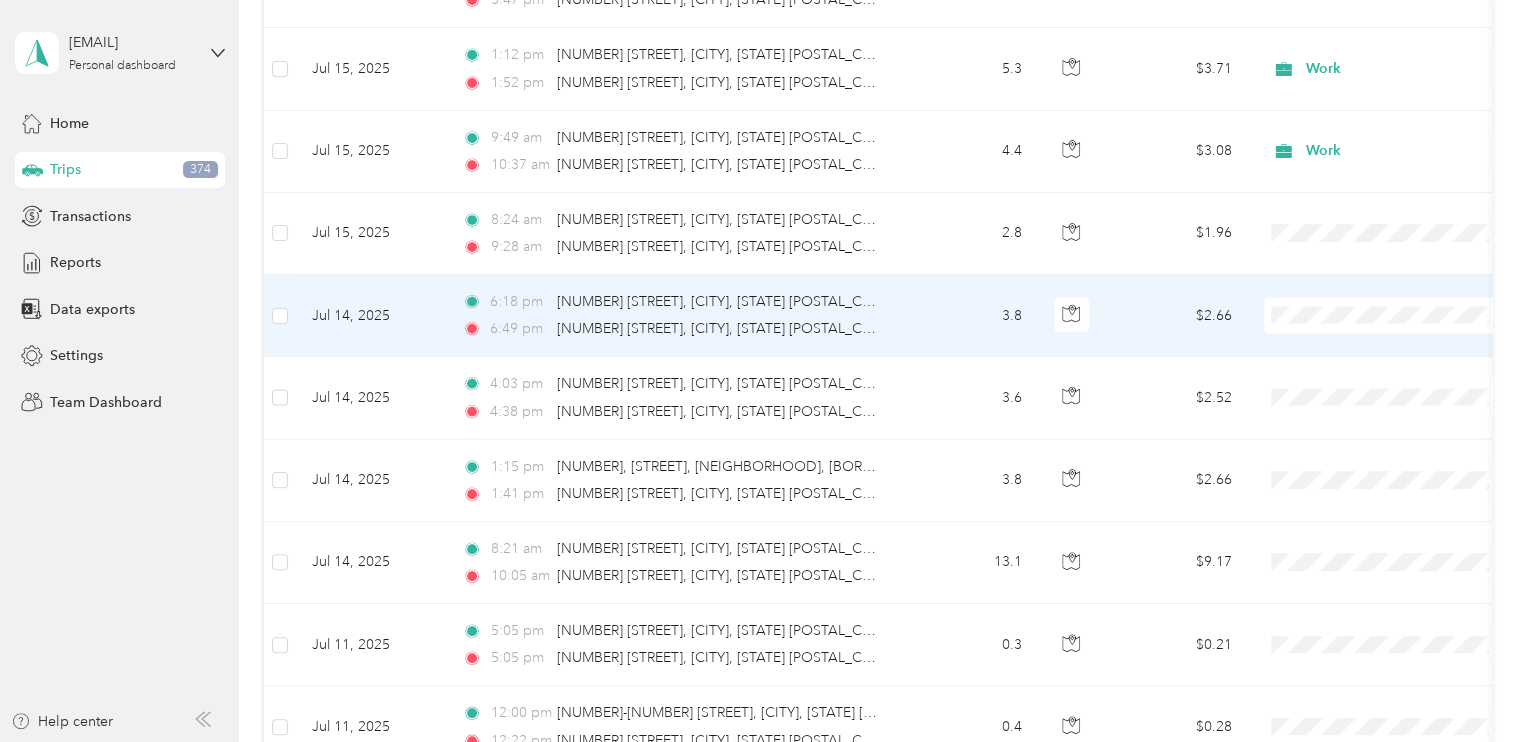 click on "Work" at bounding box center (1405, 338) 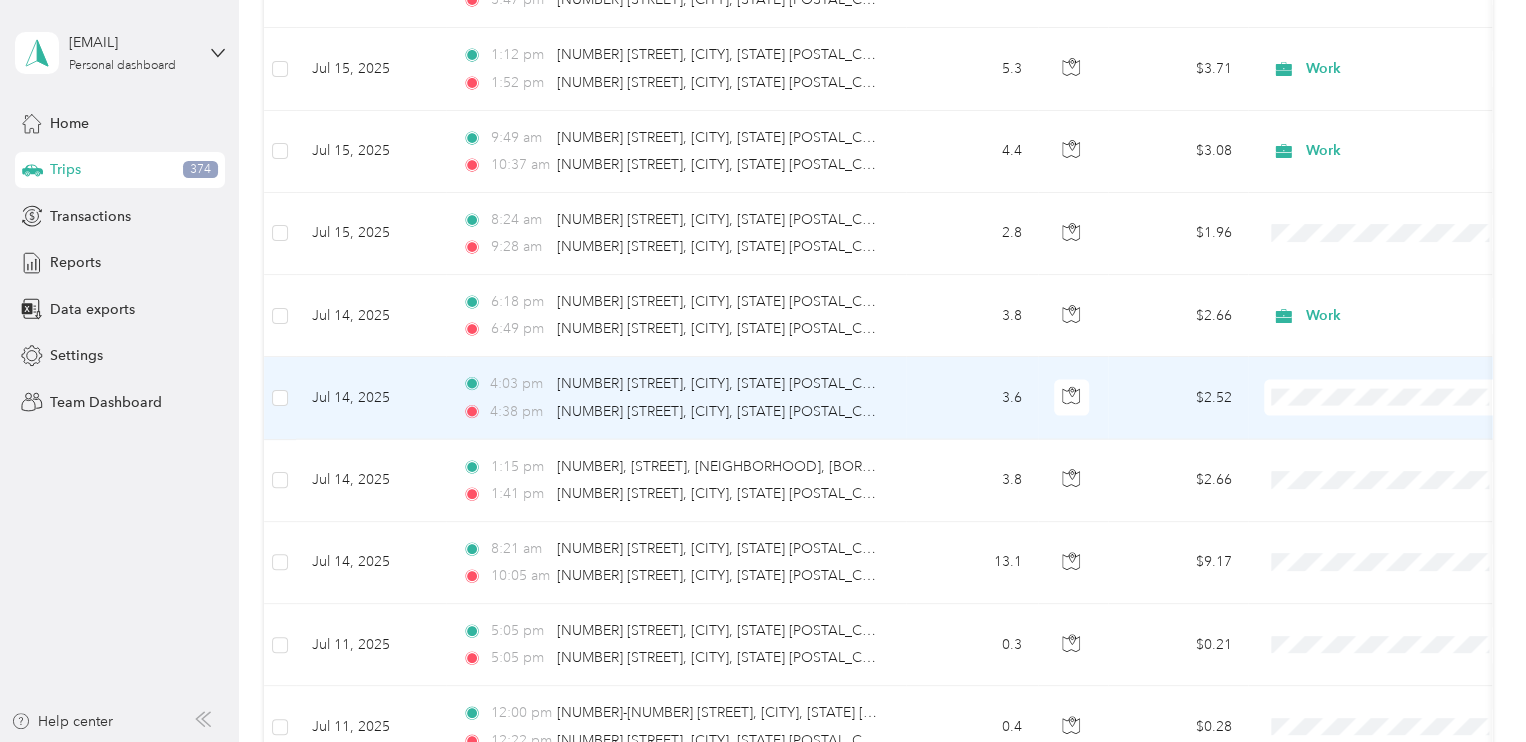 click on "Work" at bounding box center (1405, 419) 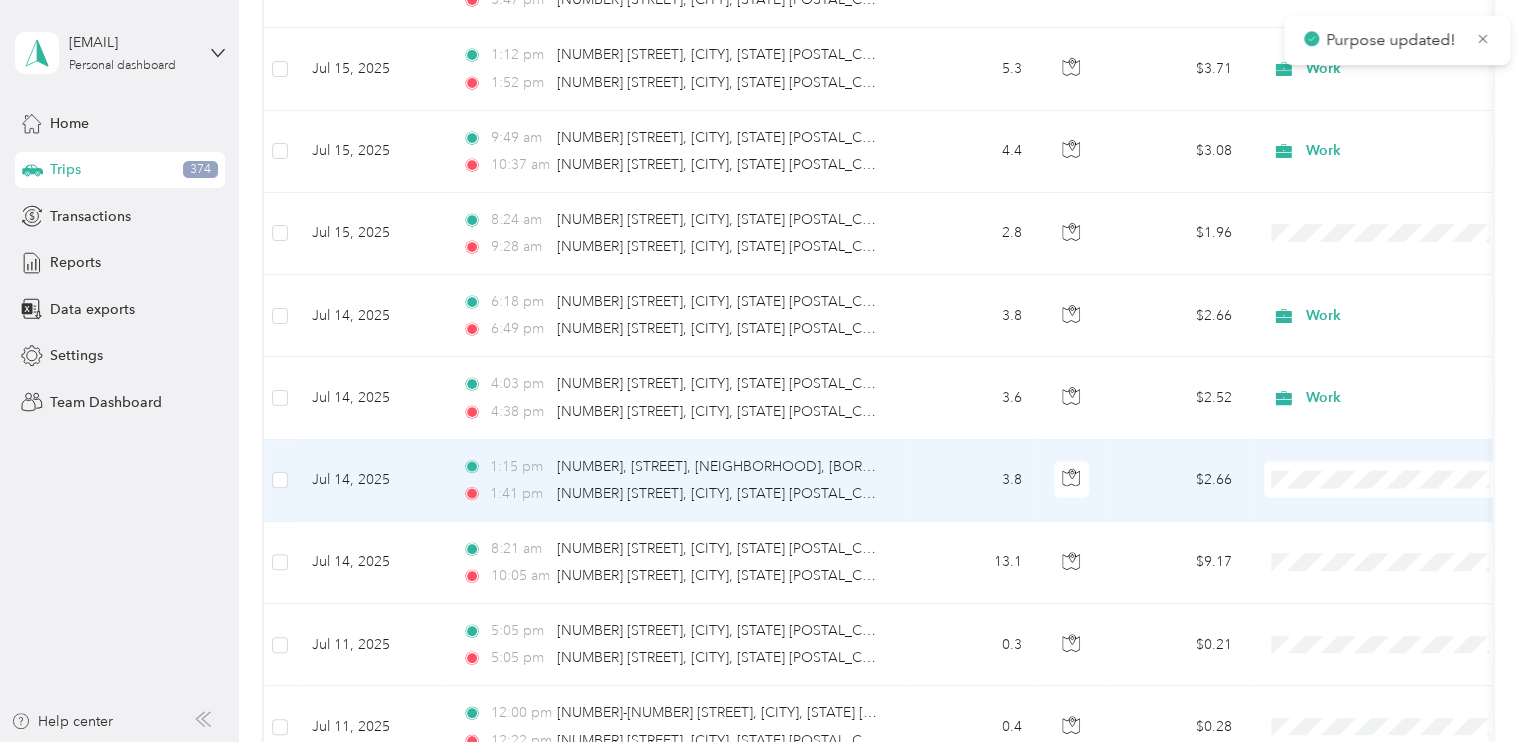 click on "Work" at bounding box center [1388, 175] 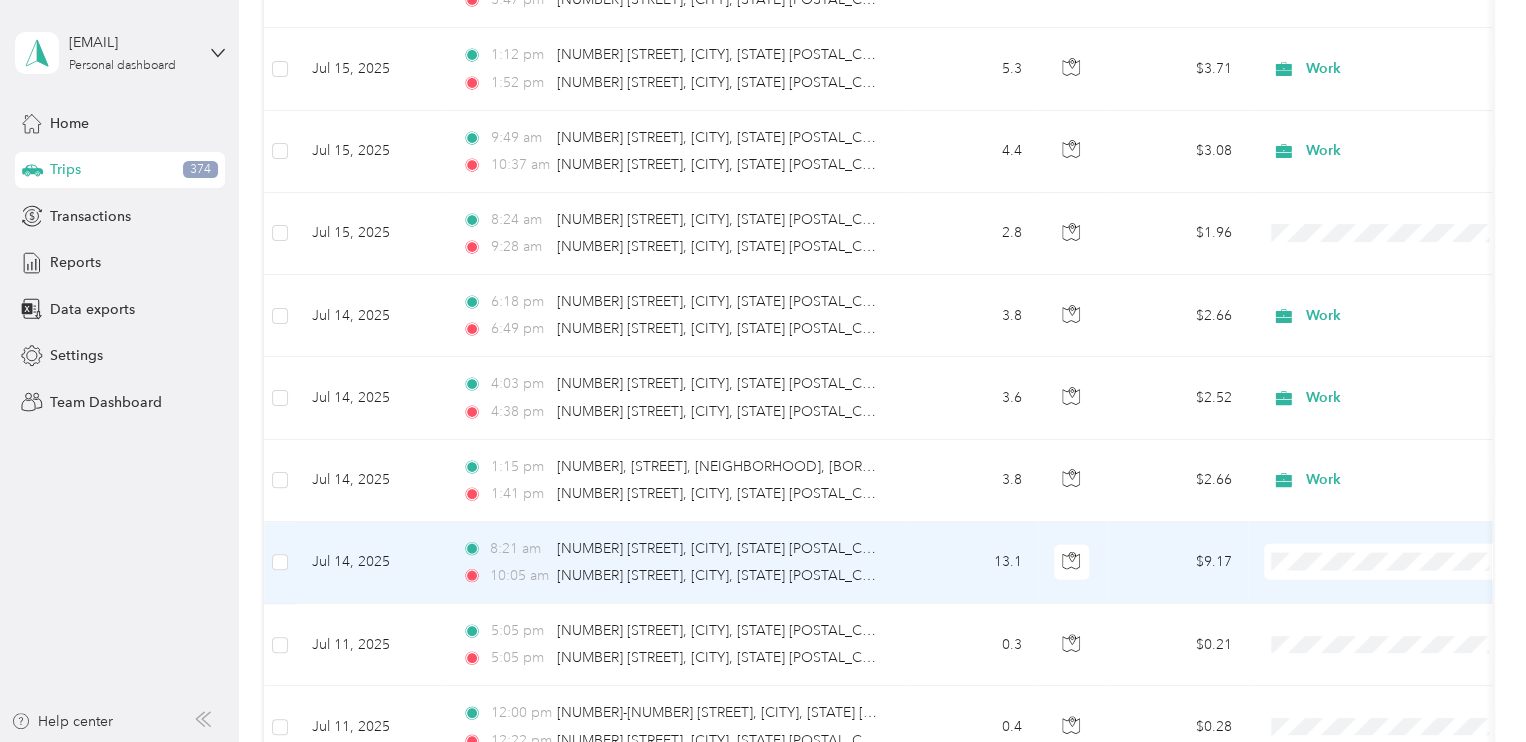 click on "Work" at bounding box center [1388, 264] 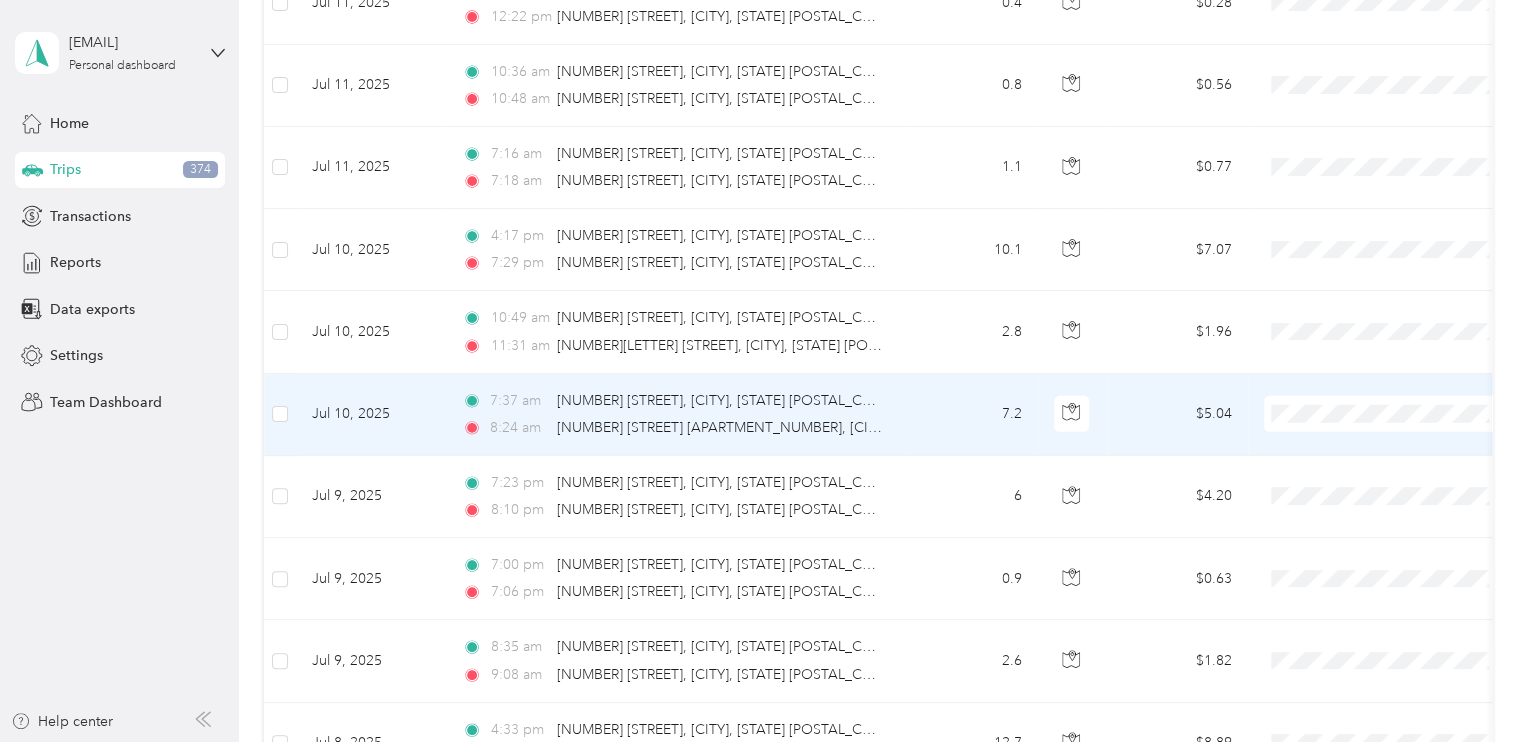 scroll, scrollTop: 6708, scrollLeft: 0, axis: vertical 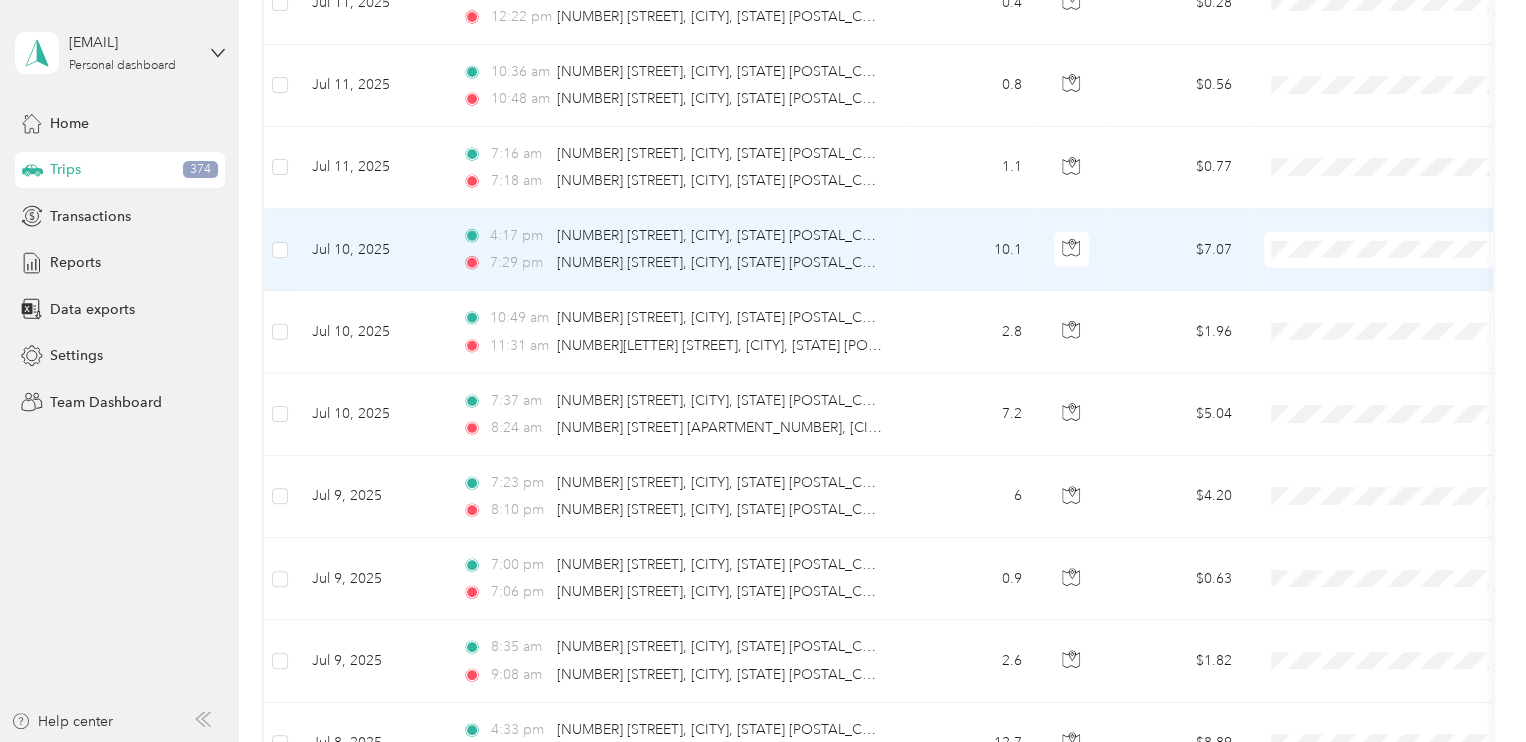 click on "Work" at bounding box center [1388, 269] 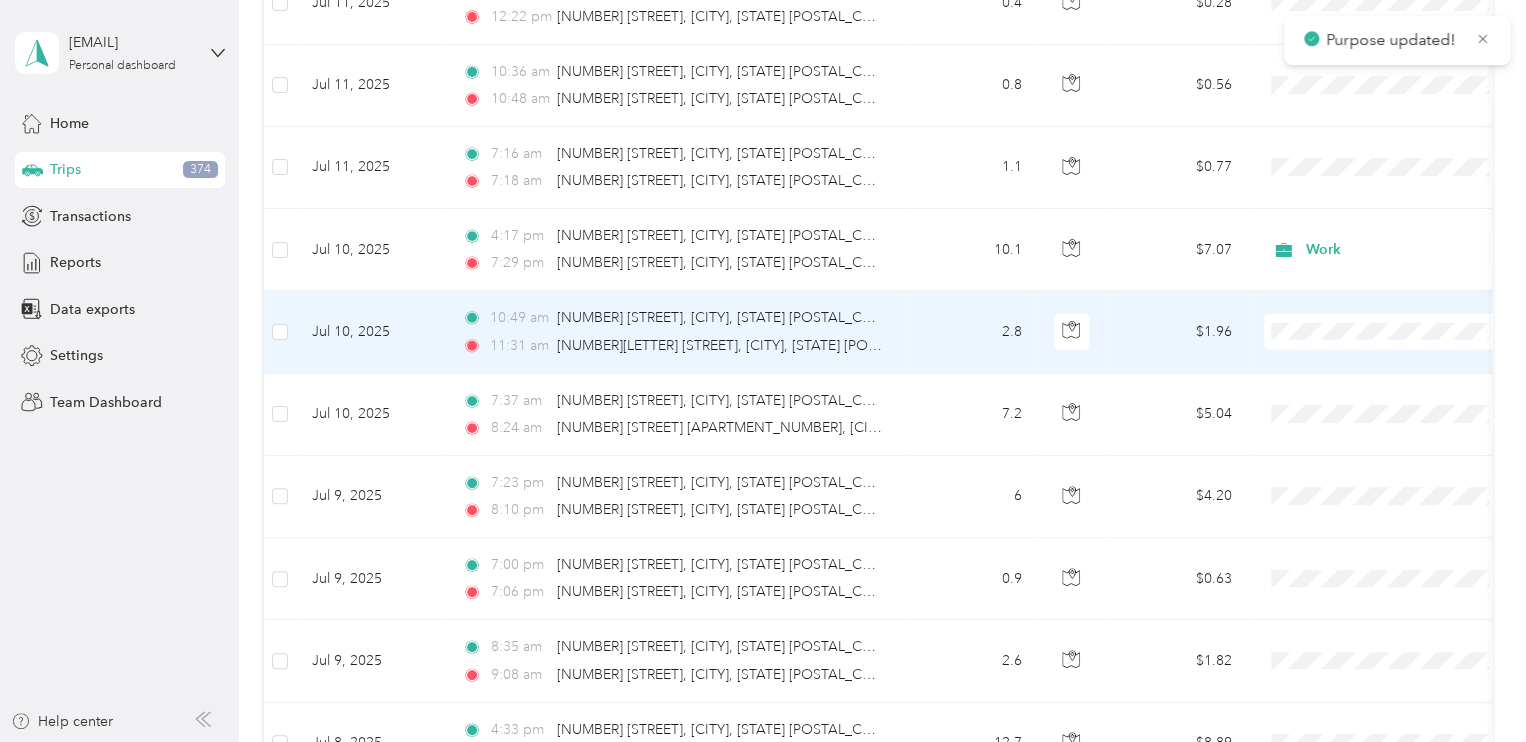 click on "Work" at bounding box center (1388, 351) 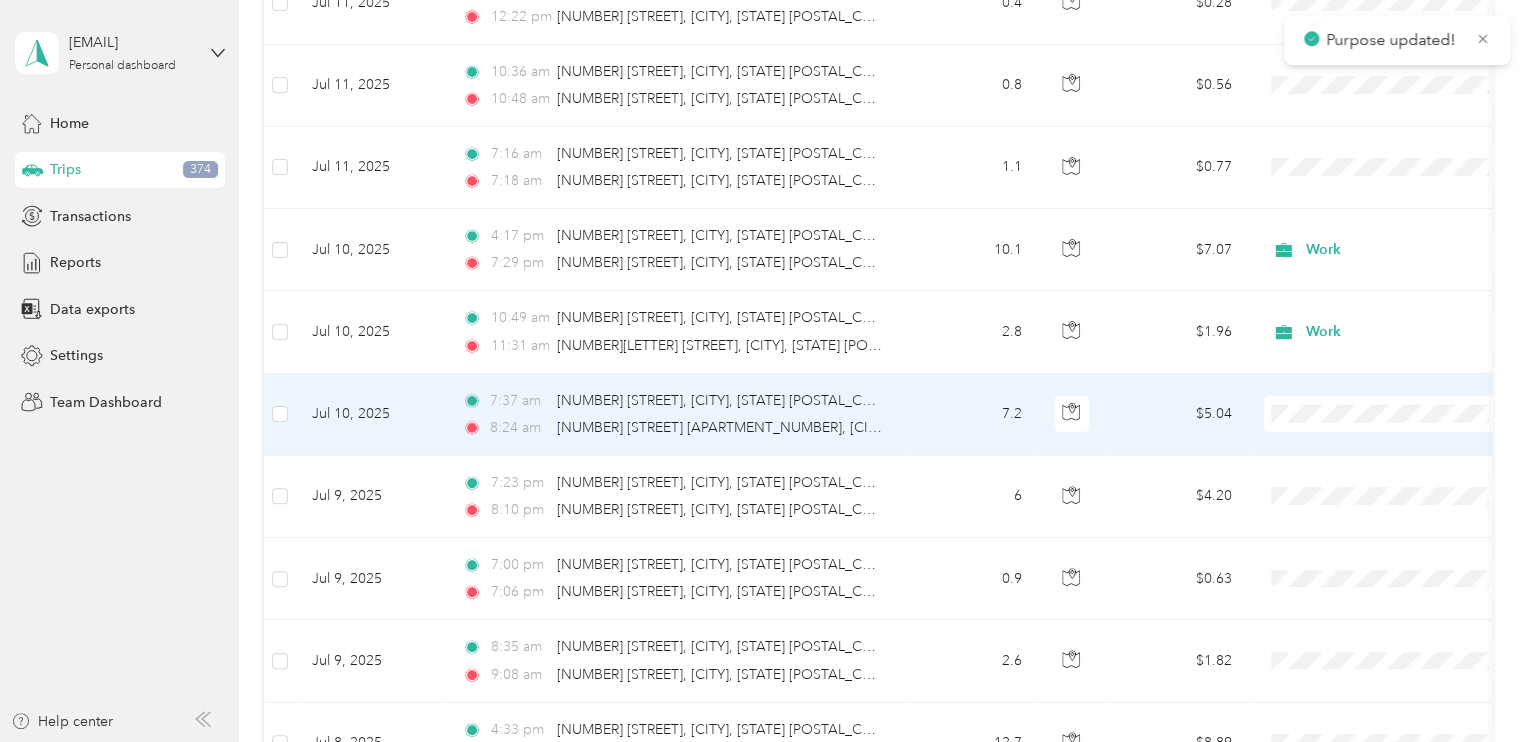 click on "Work" at bounding box center (1405, 433) 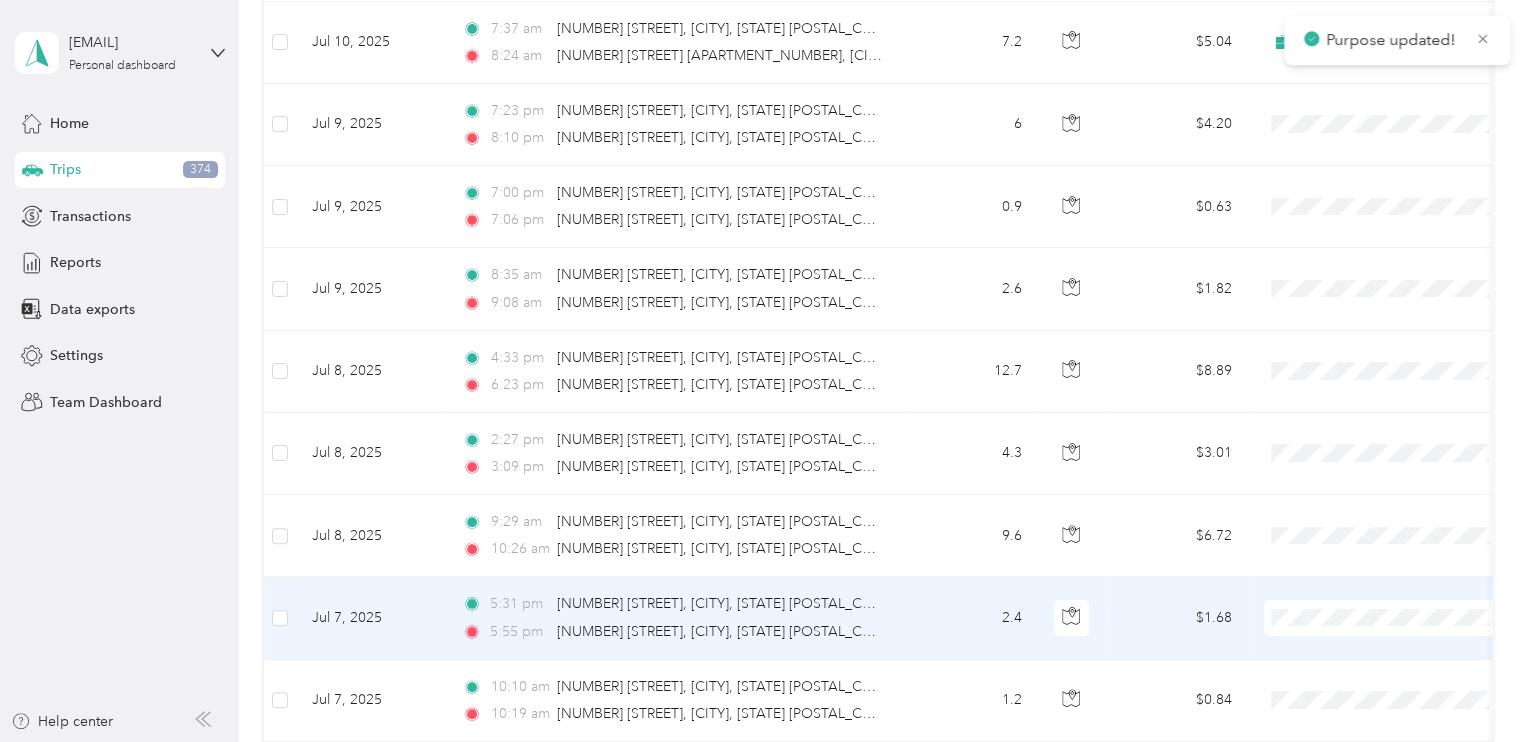 scroll, scrollTop: 7096, scrollLeft: 0, axis: vertical 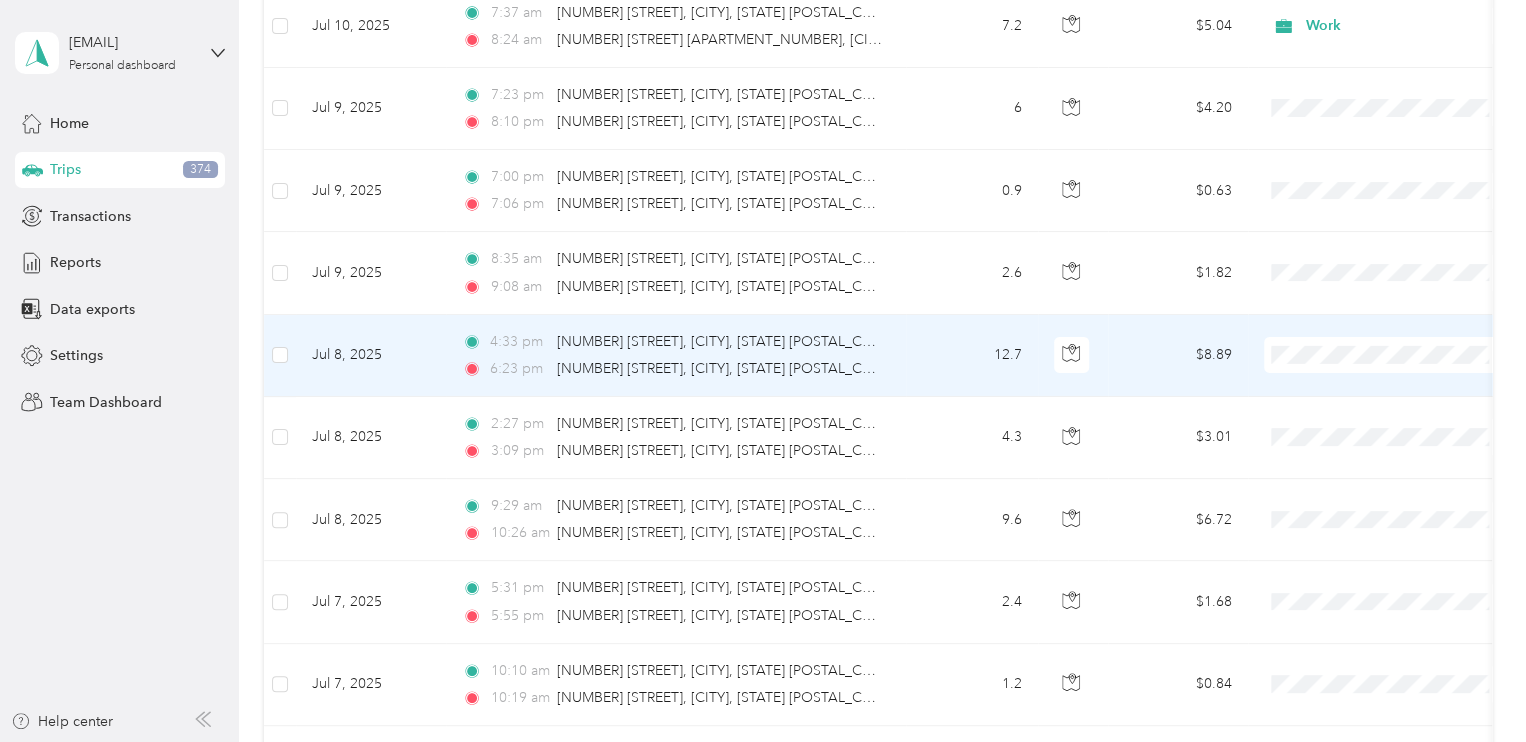 click on "Work" at bounding box center [1388, 374] 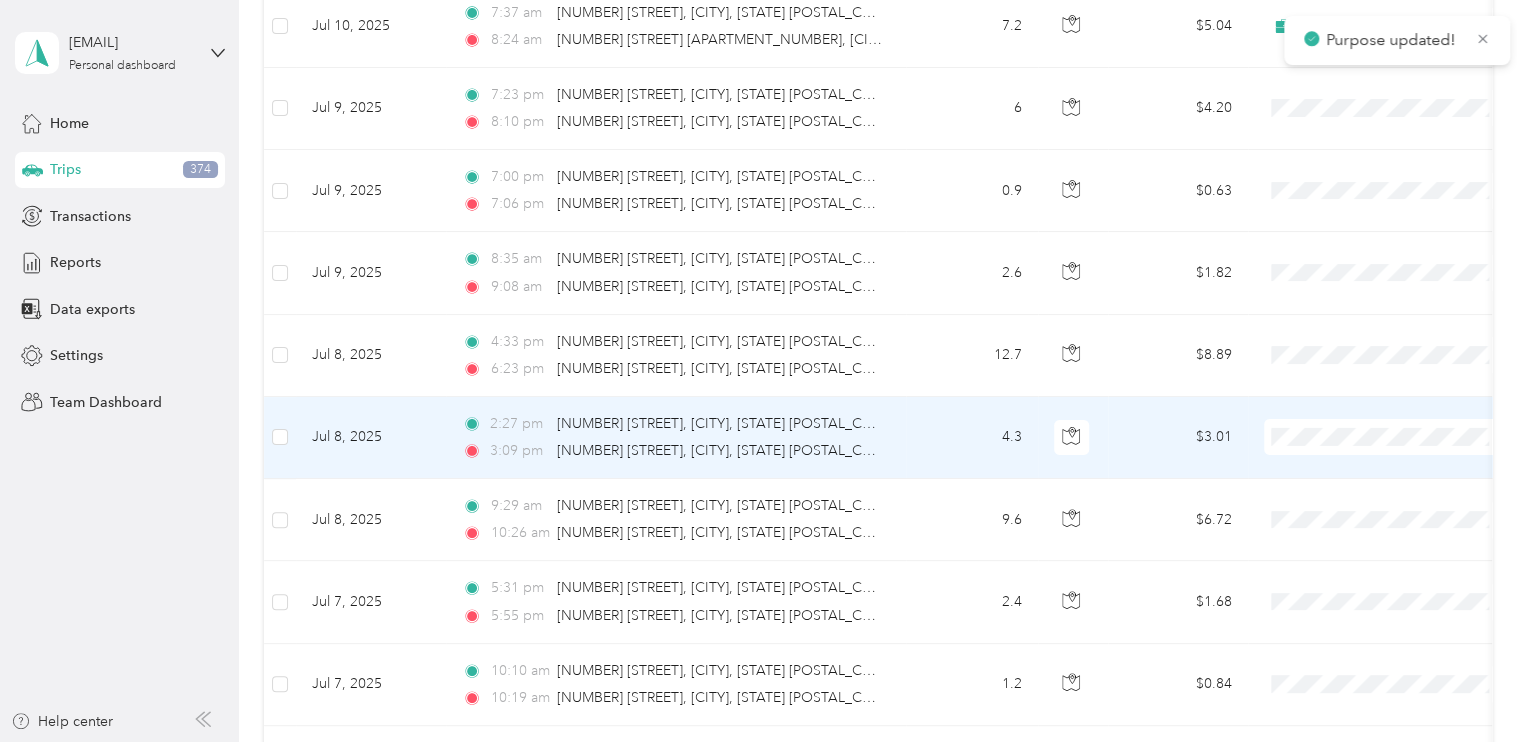 click on "Work" at bounding box center [1405, 456] 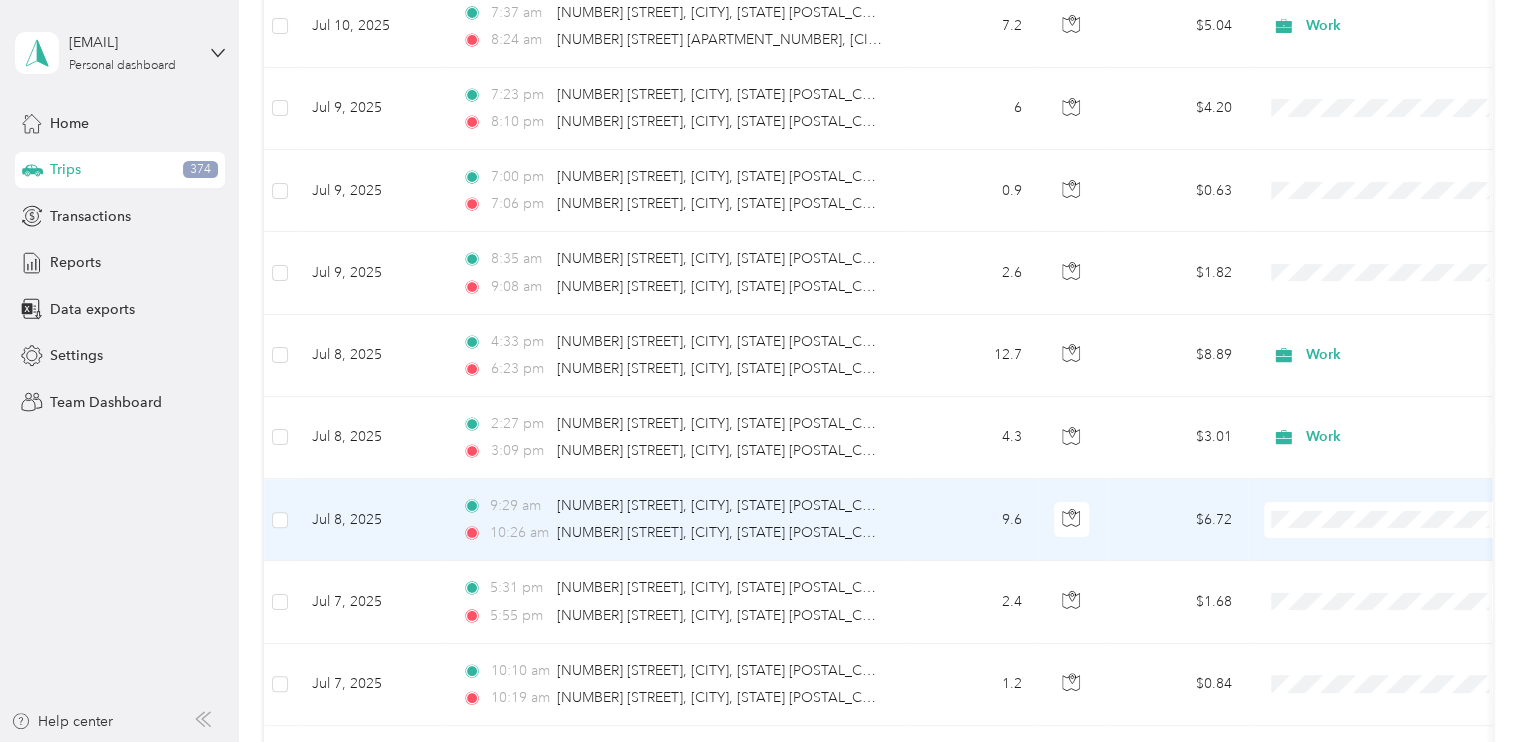 click on "Work Personal   Real Estate Other Charity Medical Moving Commute" at bounding box center (1388, 341) 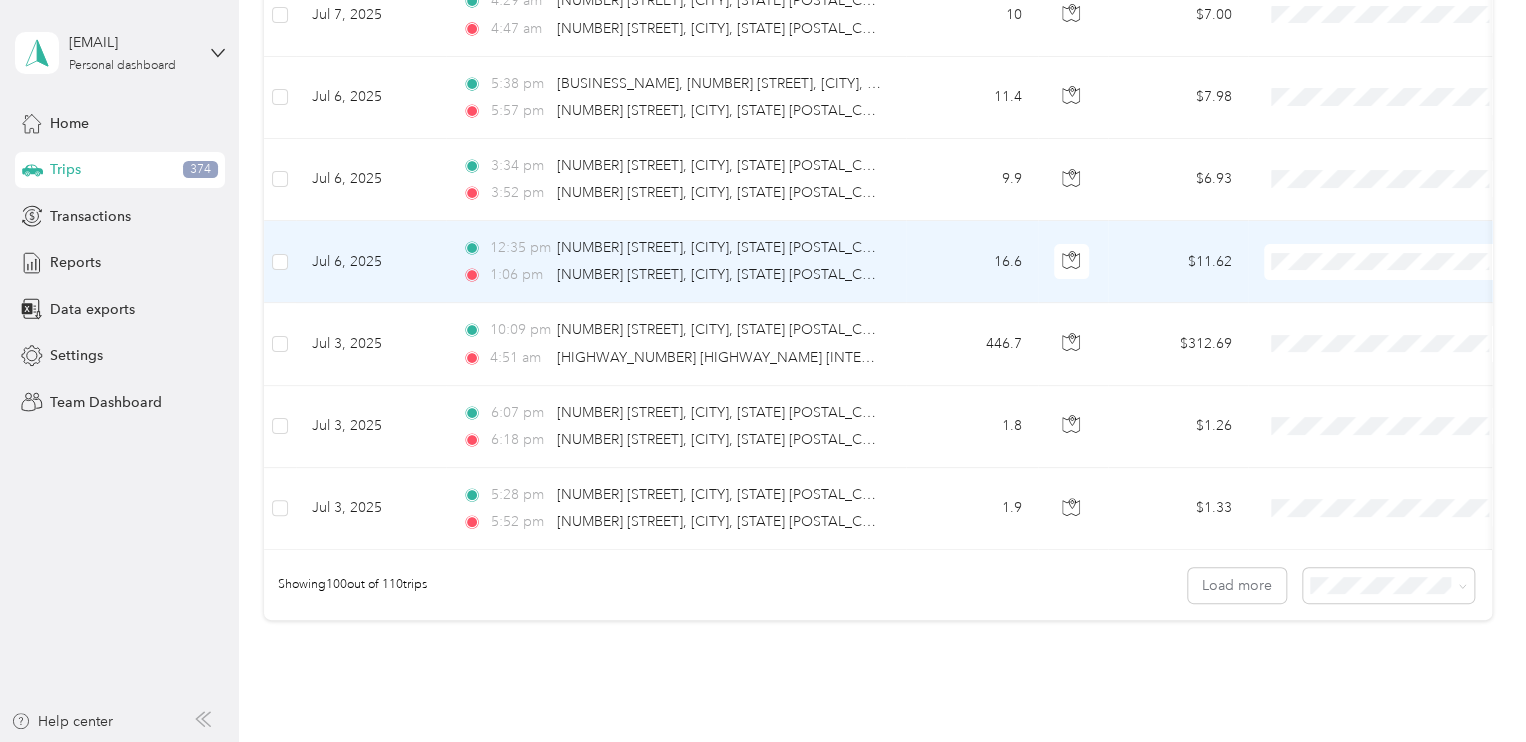 scroll, scrollTop: 8015, scrollLeft: 0, axis: vertical 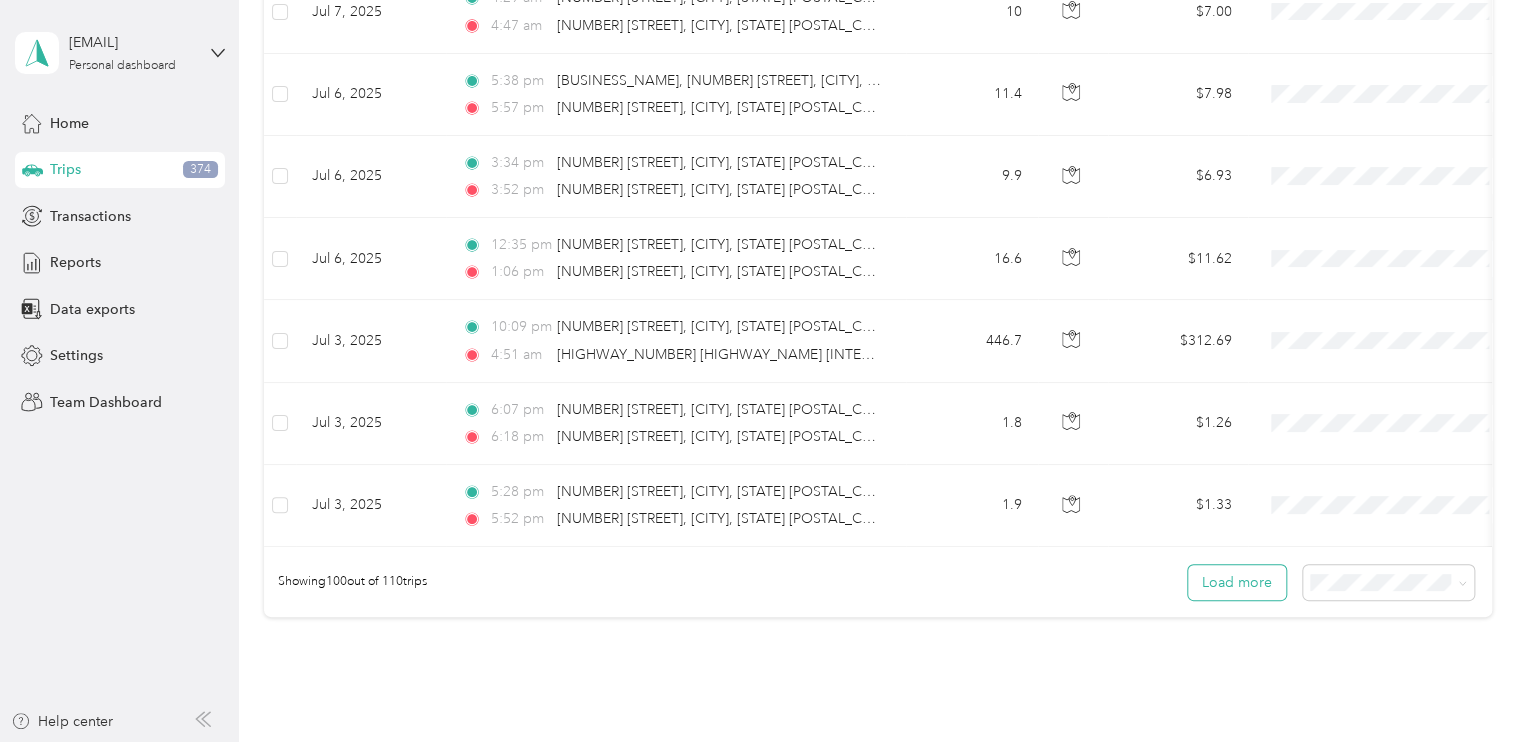 click on "Load more" at bounding box center [1237, 582] 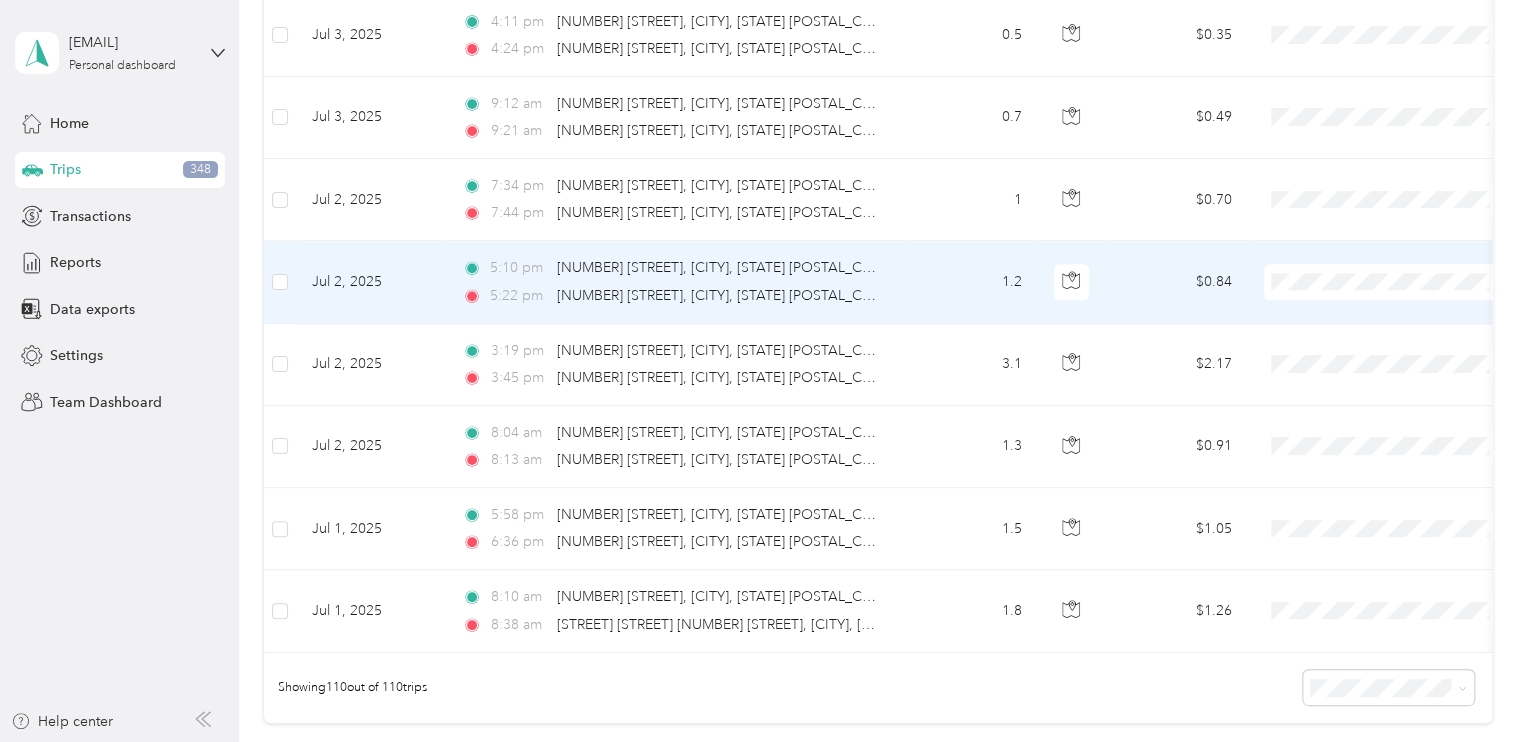 scroll, scrollTop: 8736, scrollLeft: 0, axis: vertical 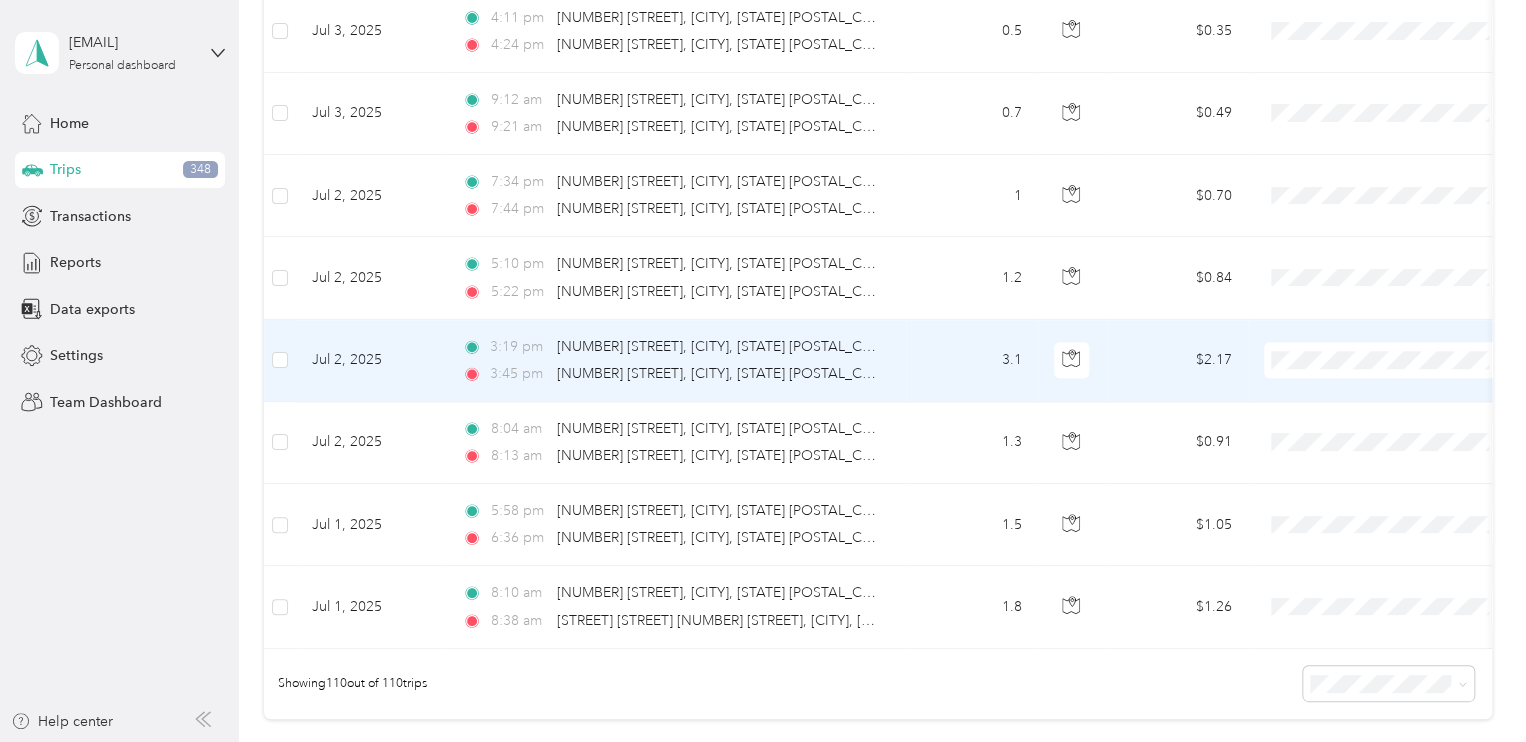 click on "Work" at bounding box center [1405, 370] 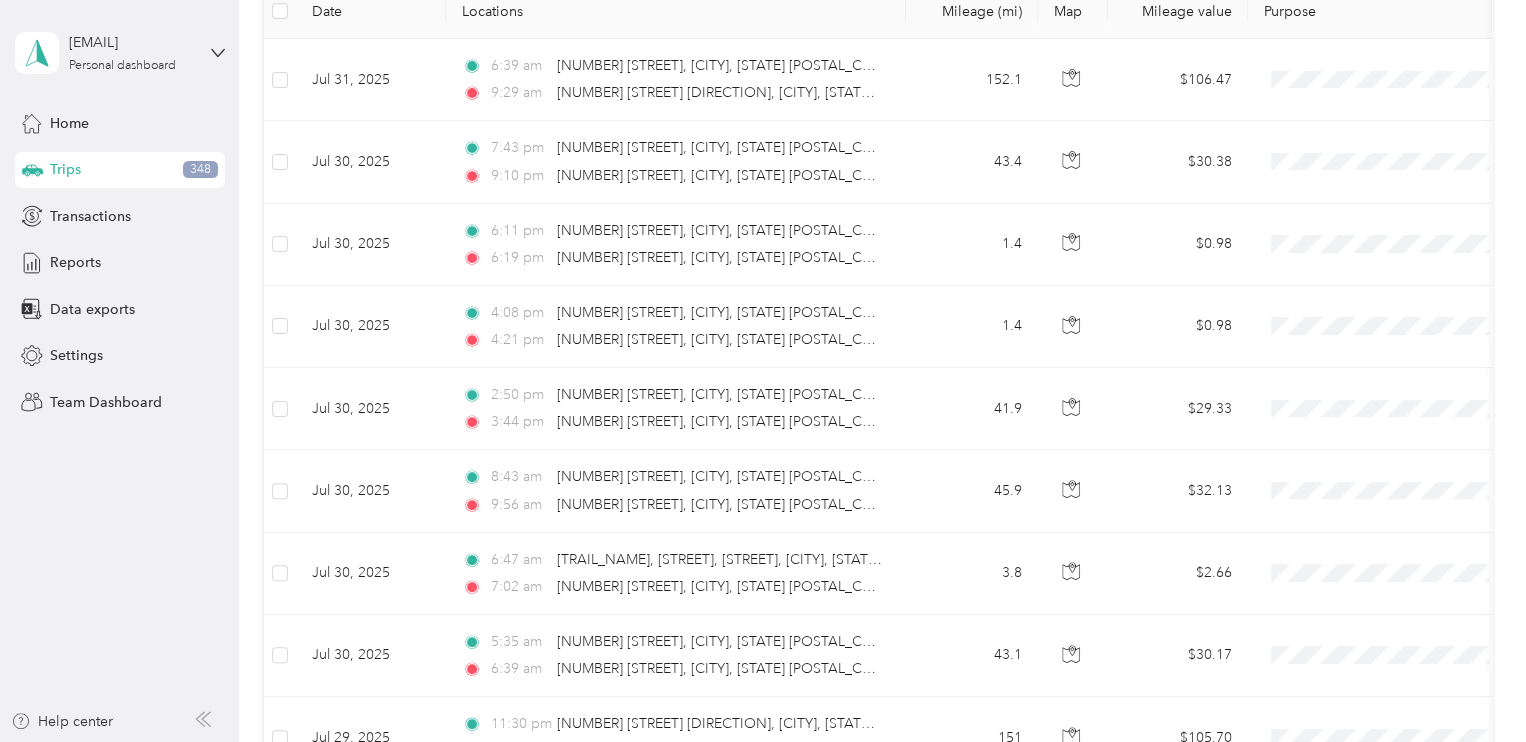 scroll, scrollTop: 0, scrollLeft: 0, axis: both 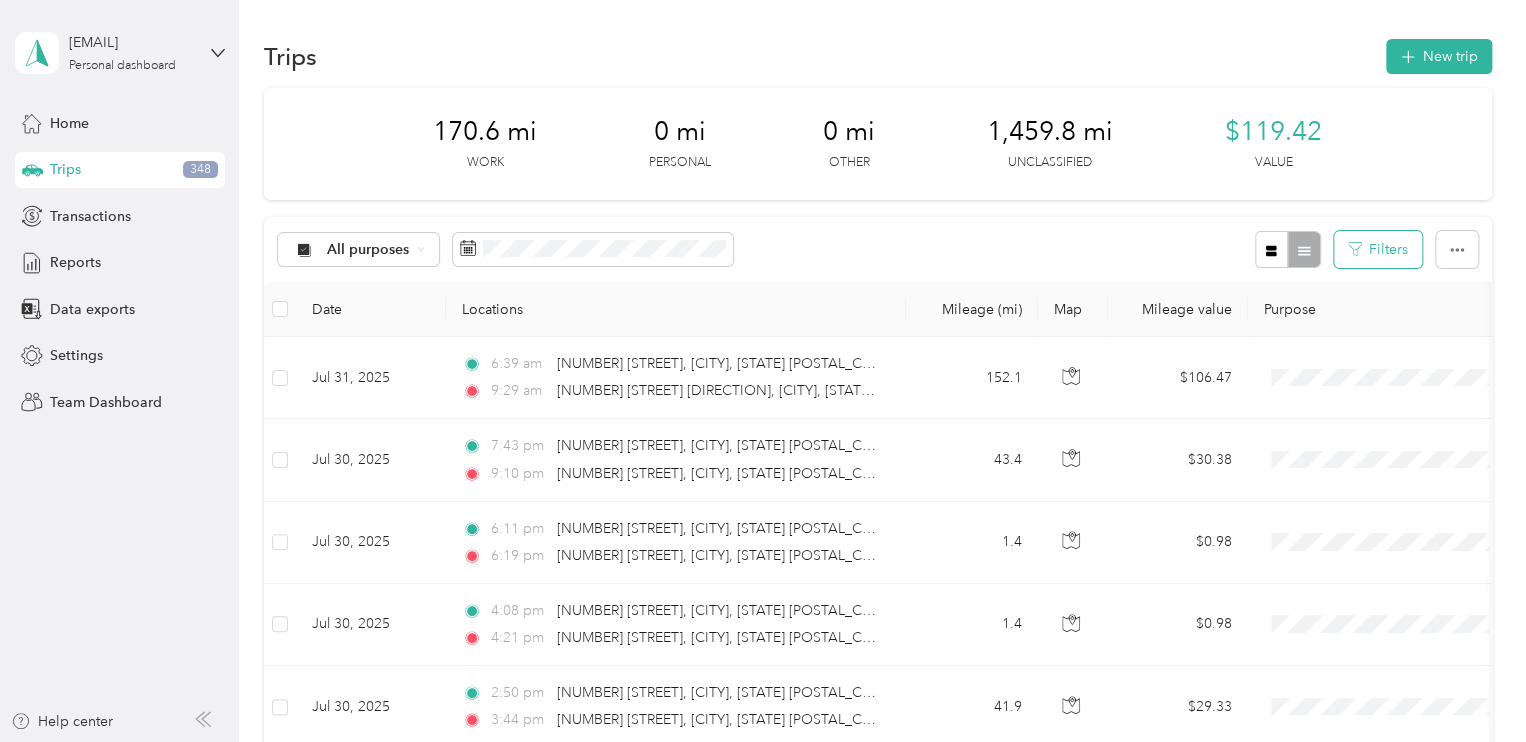 click on "Filters" at bounding box center (1378, 249) 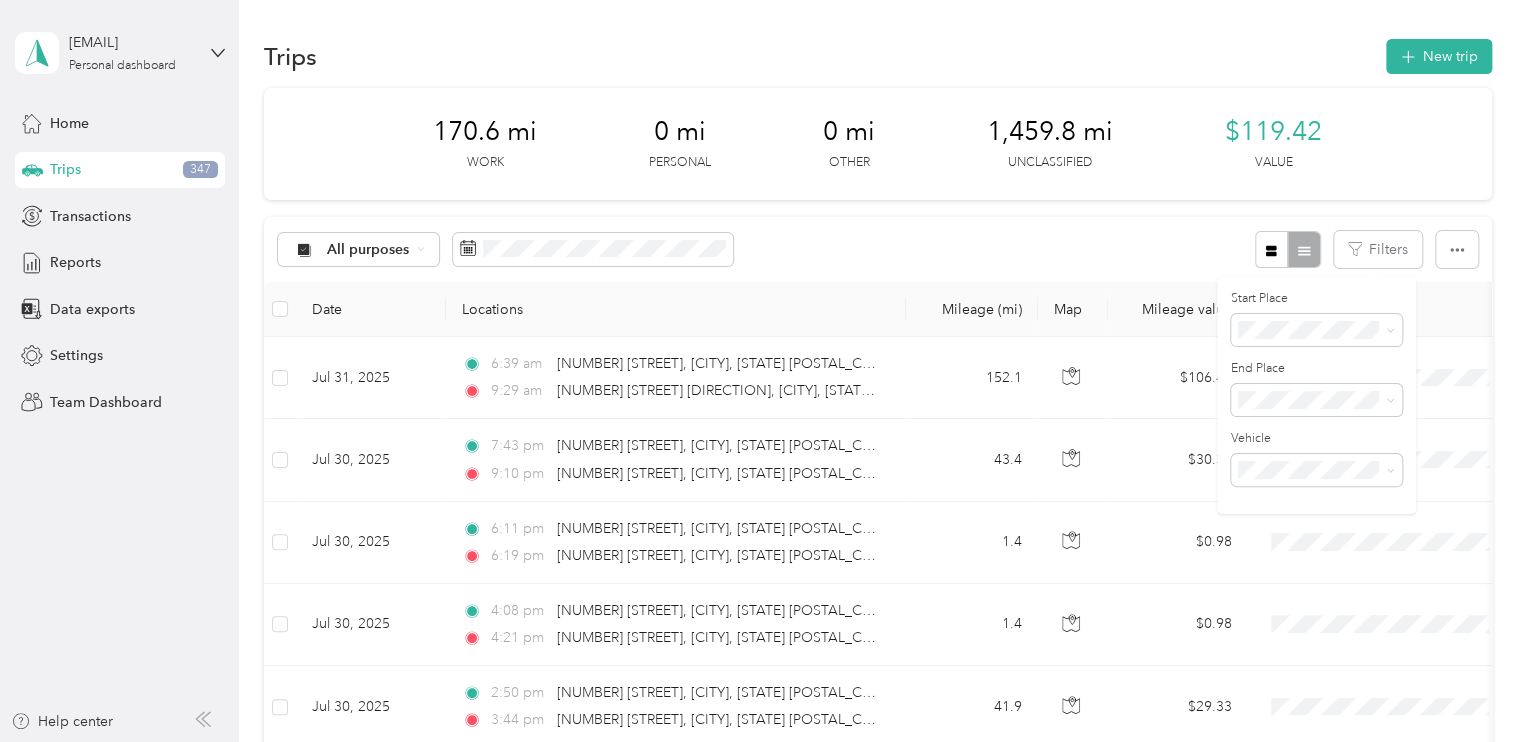 click on "Purpose" at bounding box center (1388, 309) 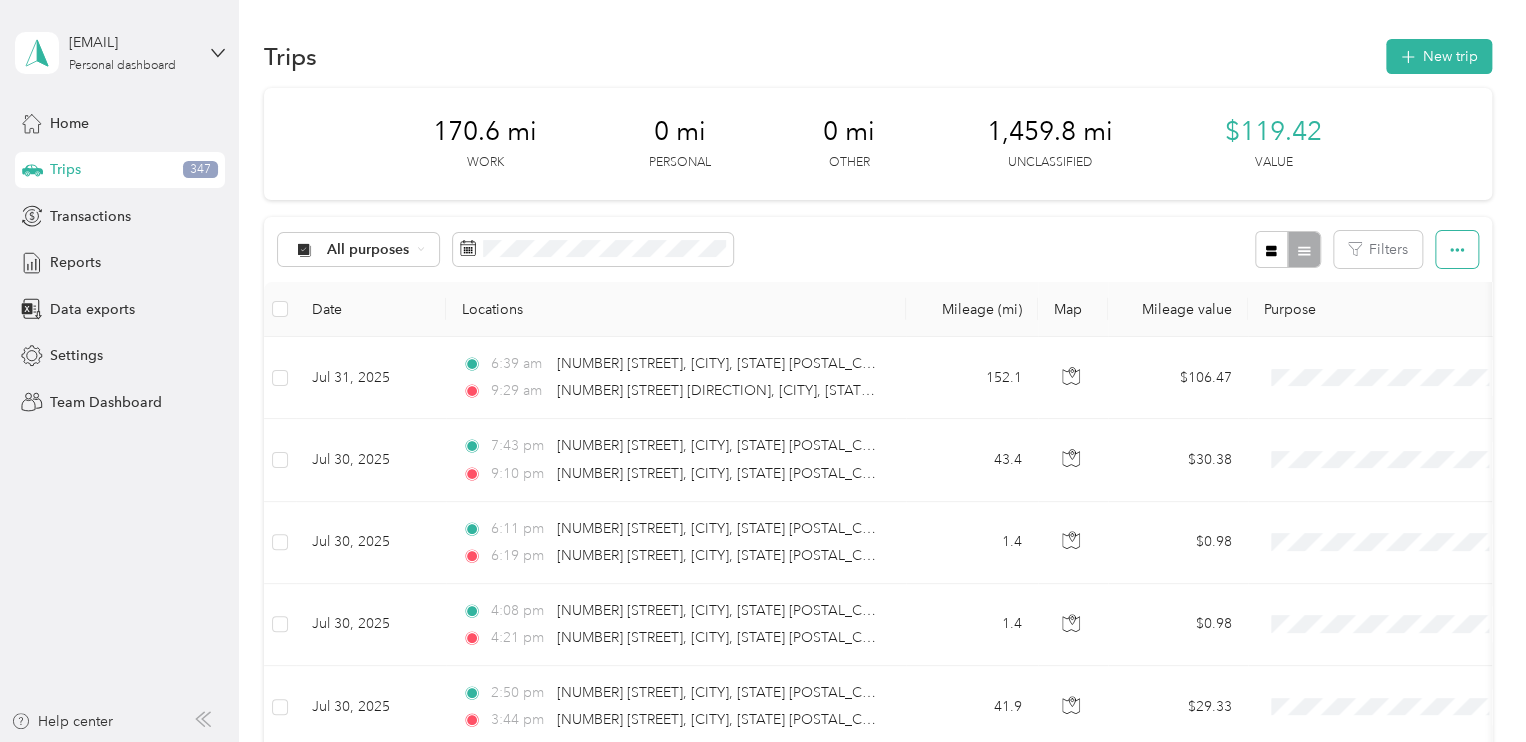 click 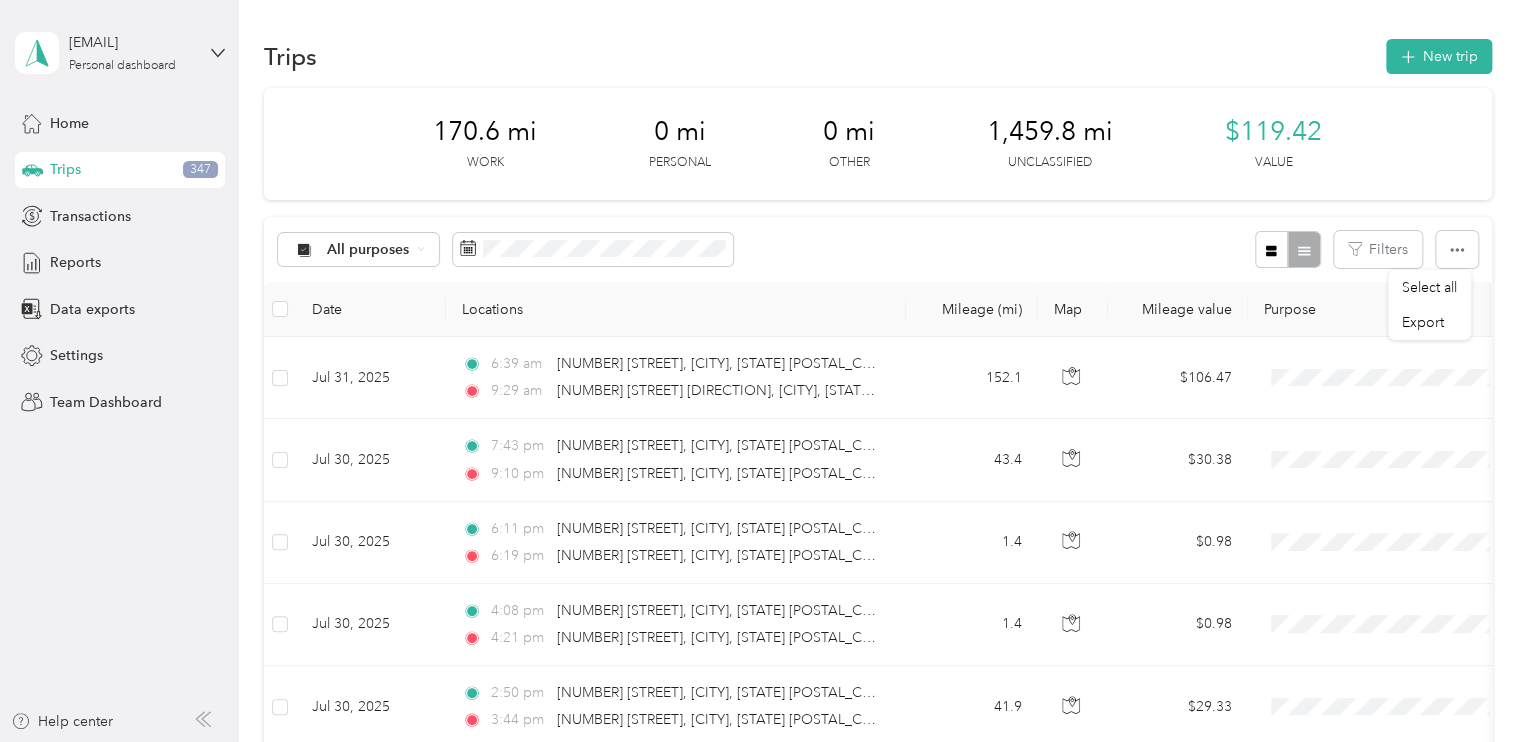 click on "All purposes Filters" at bounding box center (878, 249) 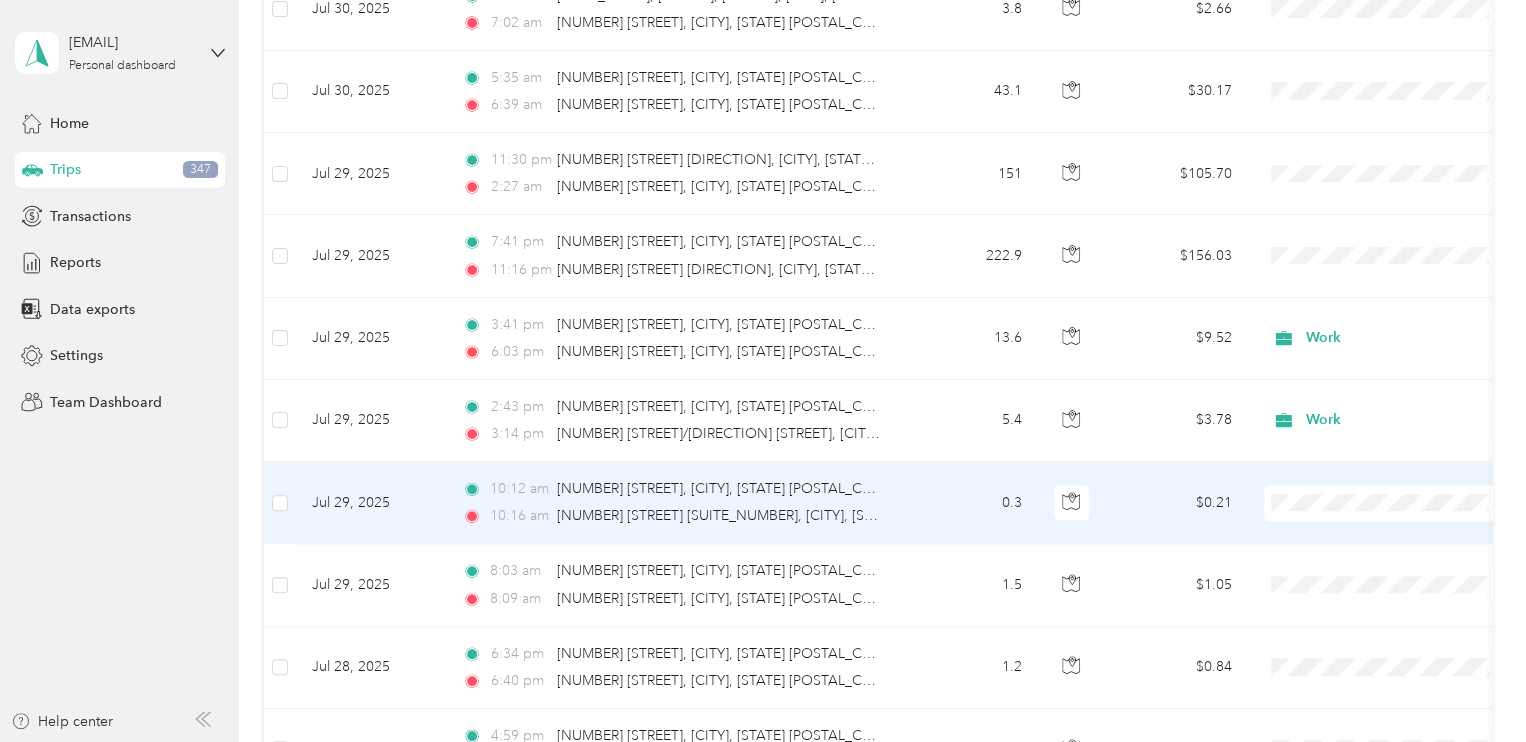 scroll, scrollTop: 934, scrollLeft: 0, axis: vertical 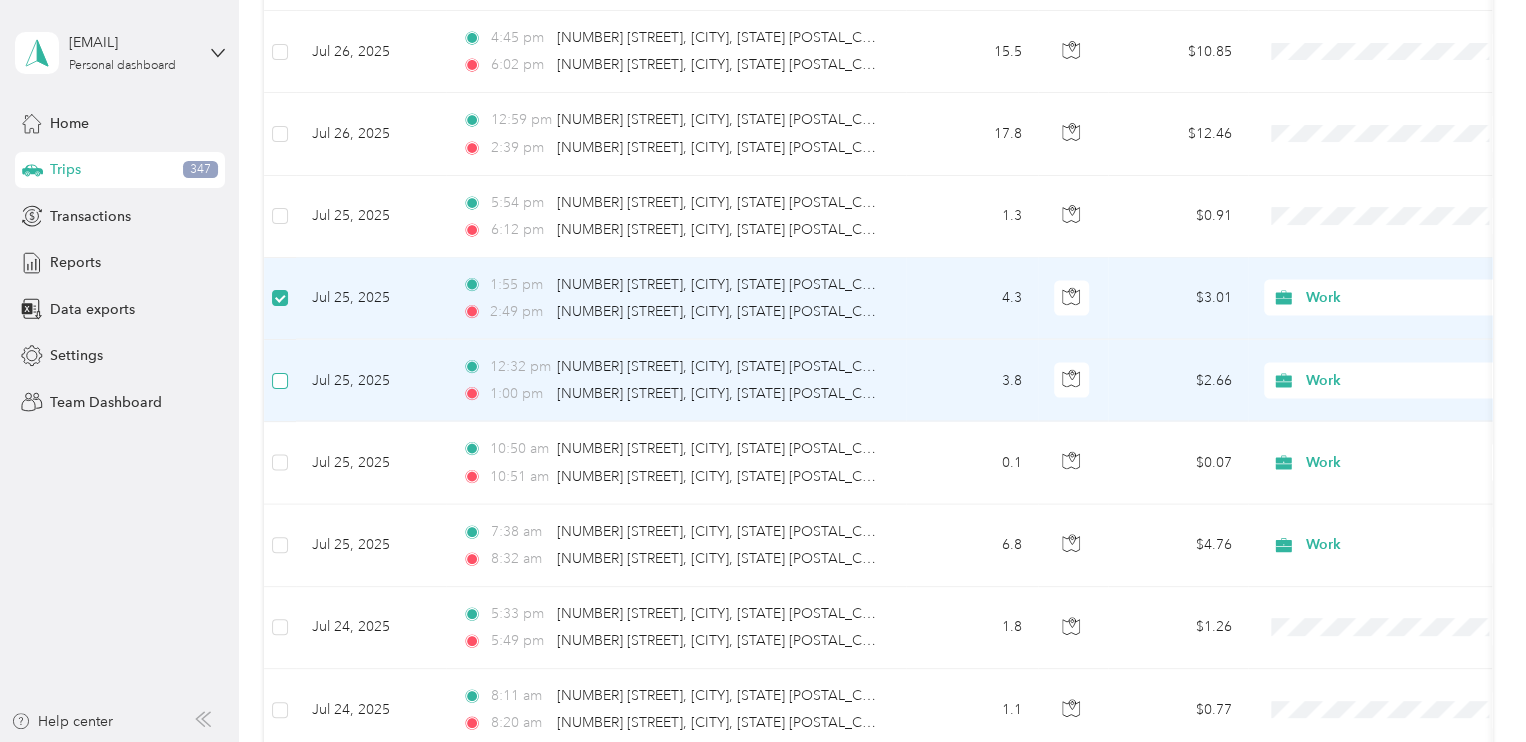 click at bounding box center [280, 381] 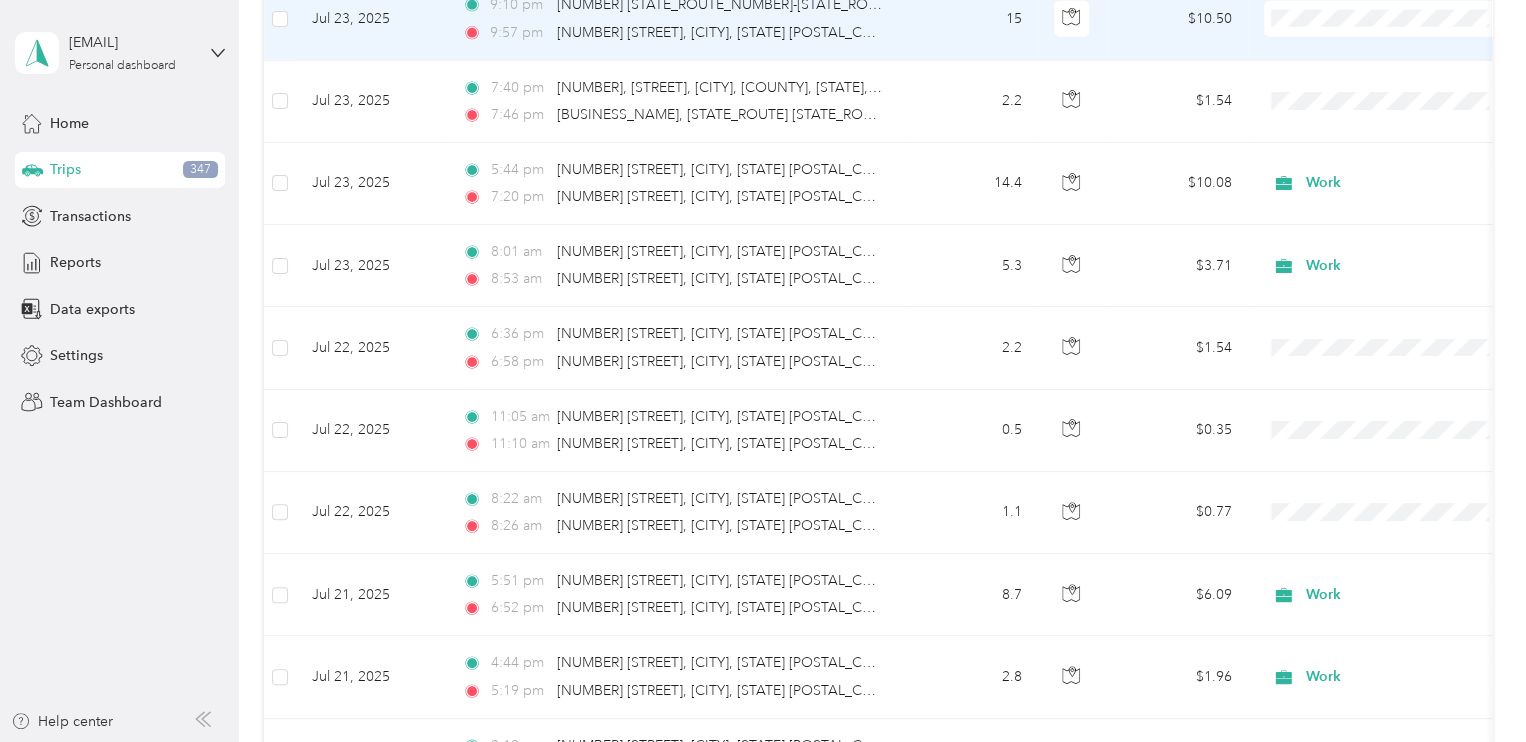 scroll, scrollTop: 2749, scrollLeft: 0, axis: vertical 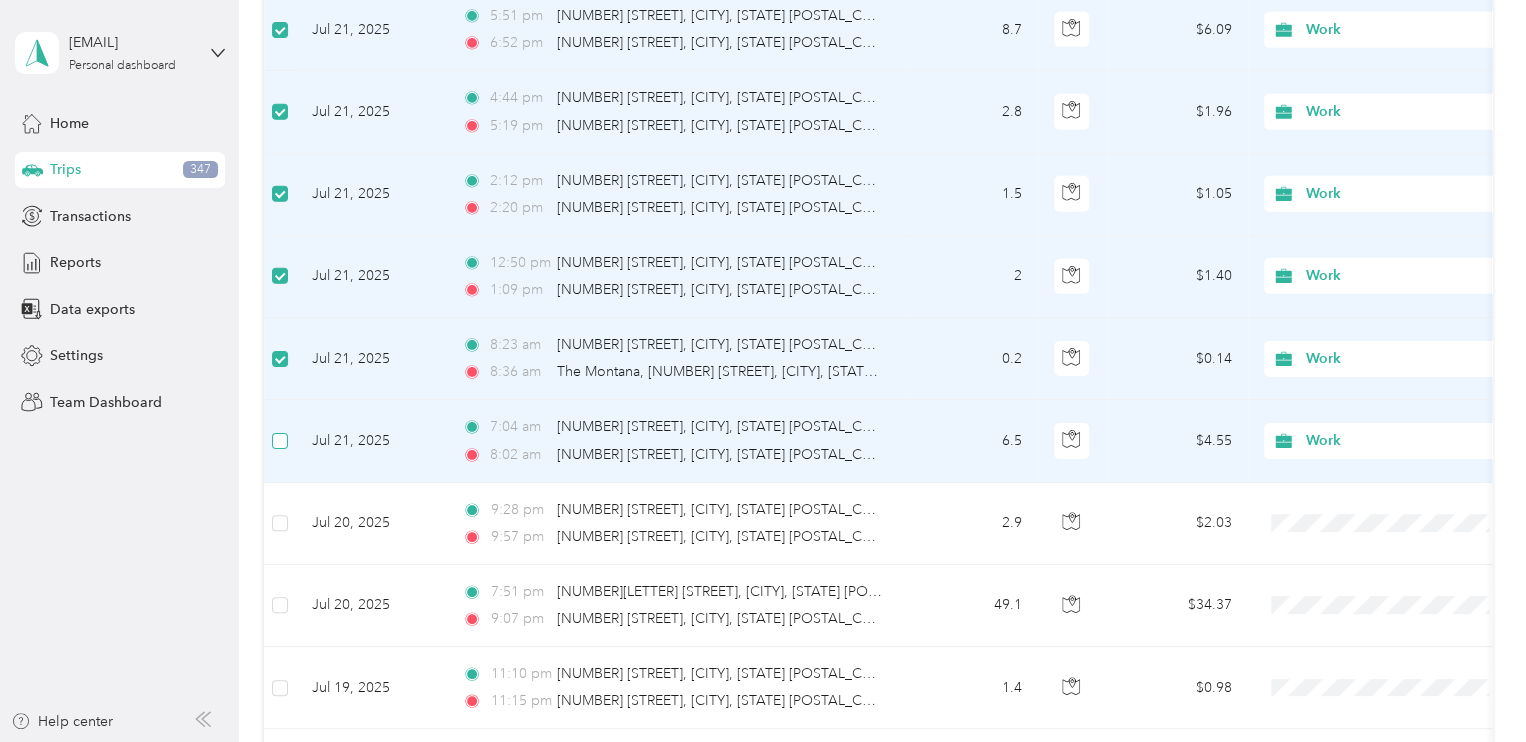 click at bounding box center (280, 441) 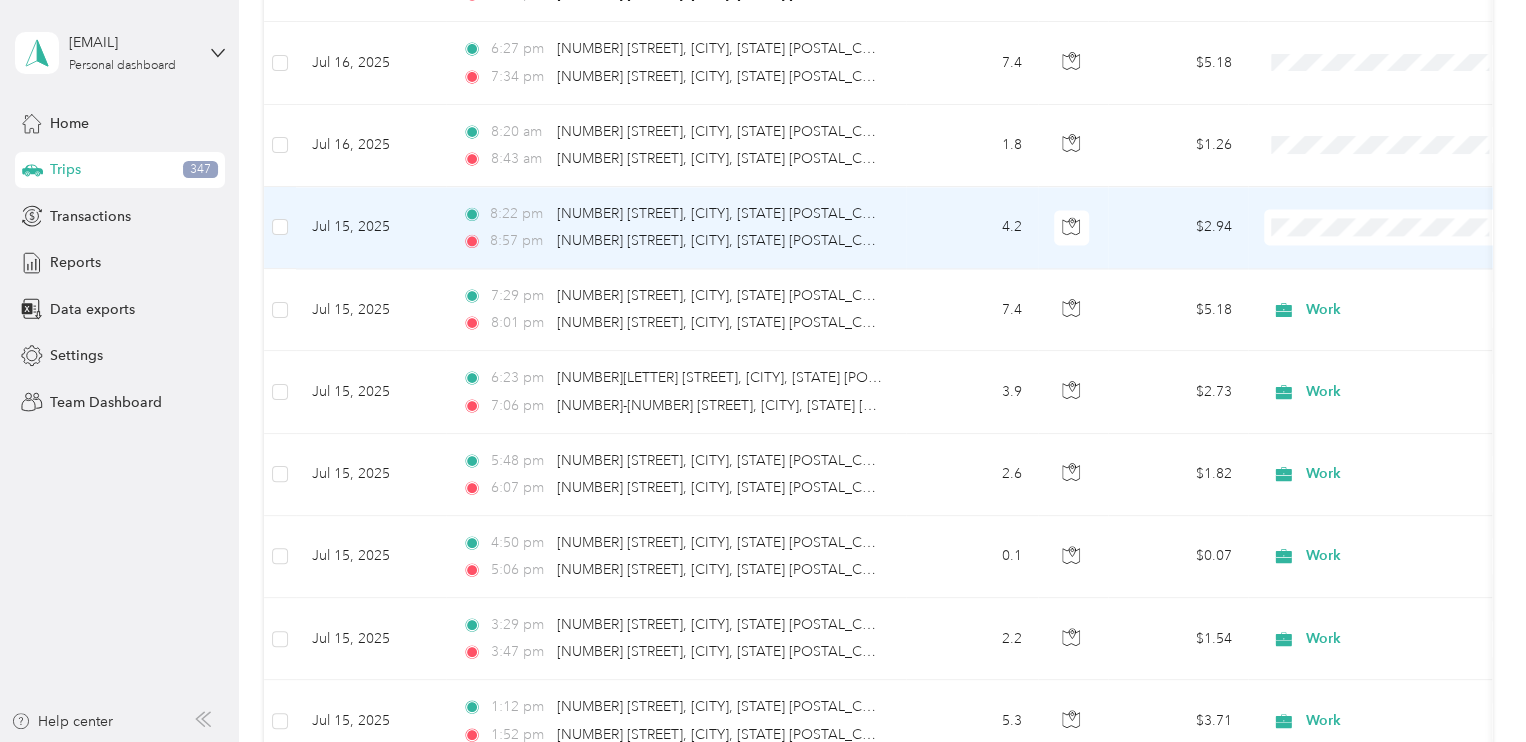scroll, scrollTop: 5346, scrollLeft: 0, axis: vertical 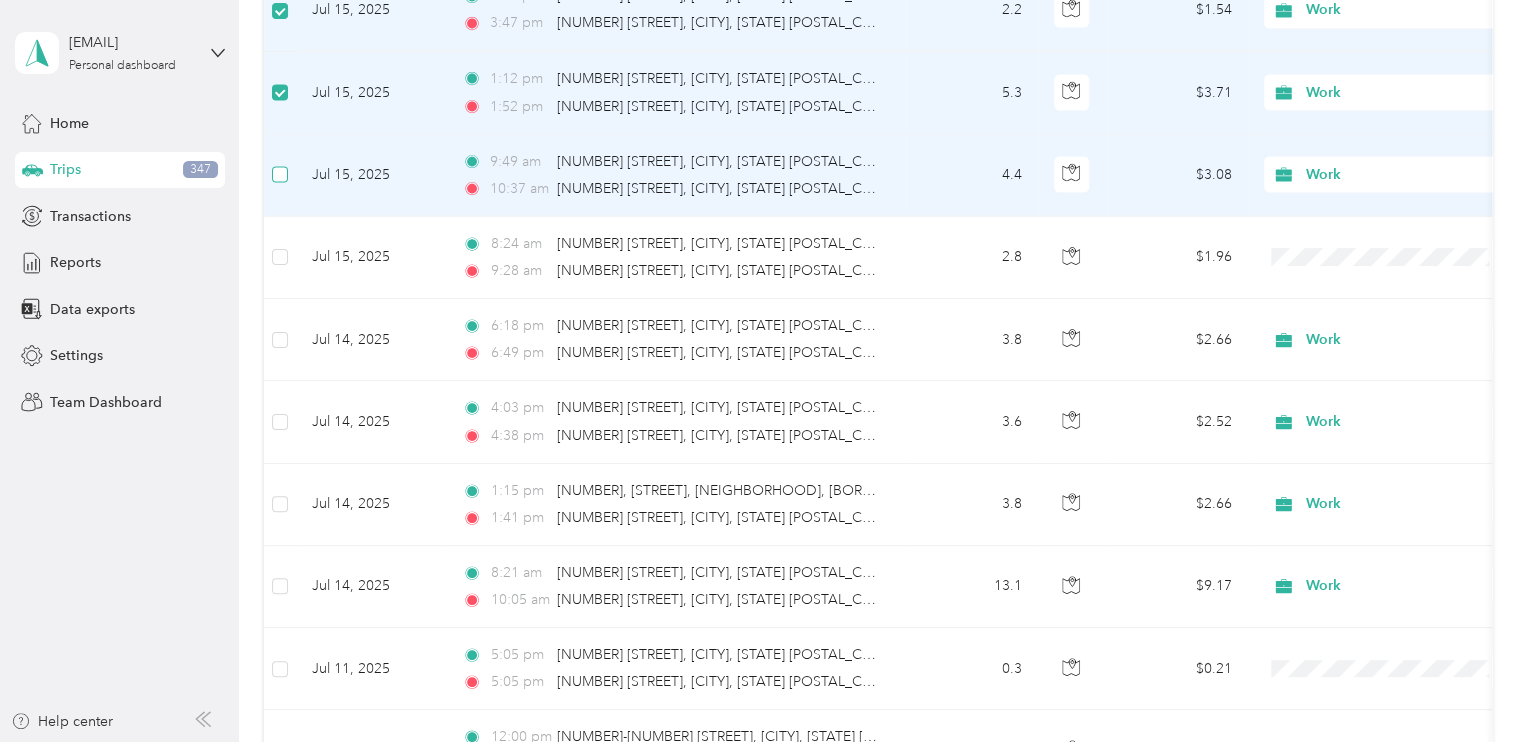 click at bounding box center (280, 175) 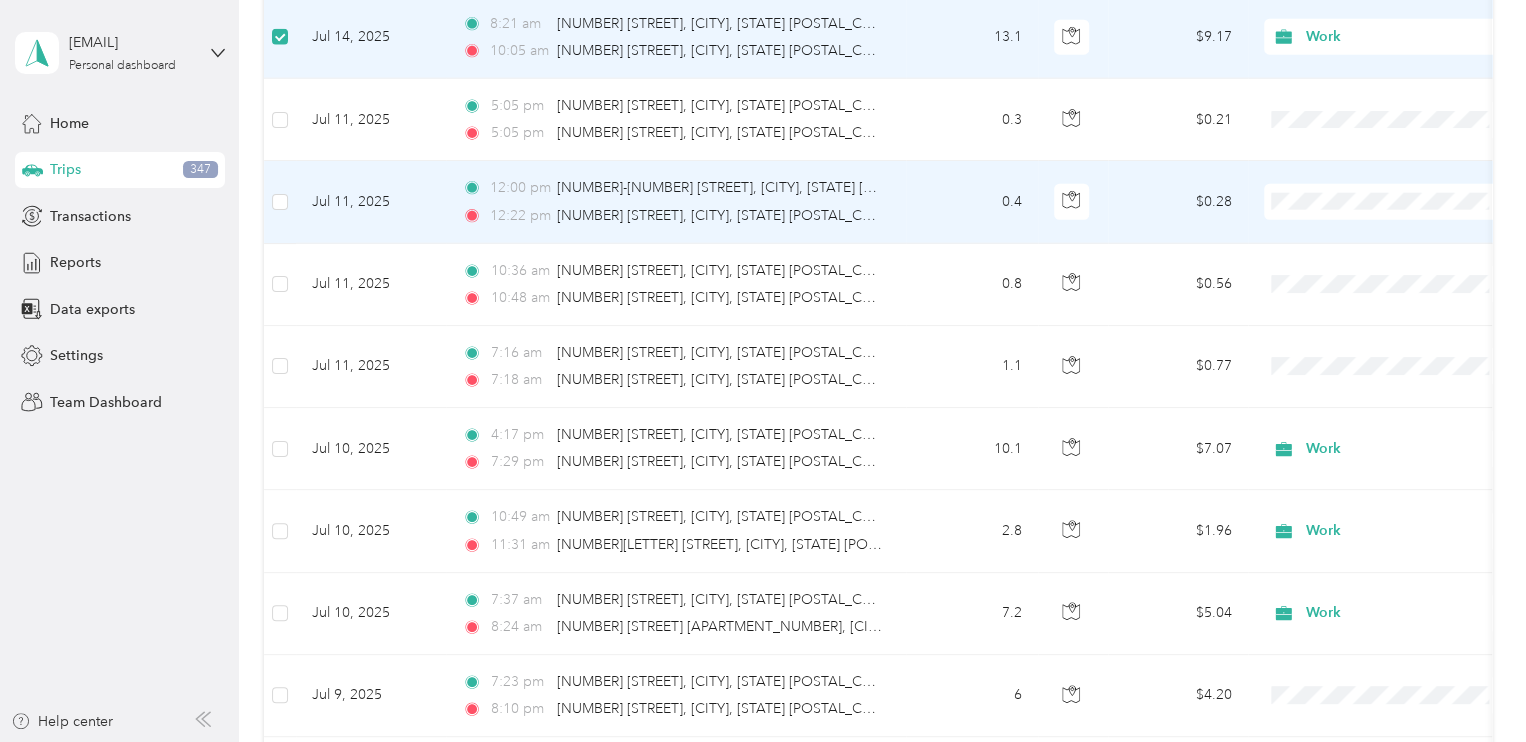 scroll, scrollTop: 6534, scrollLeft: 0, axis: vertical 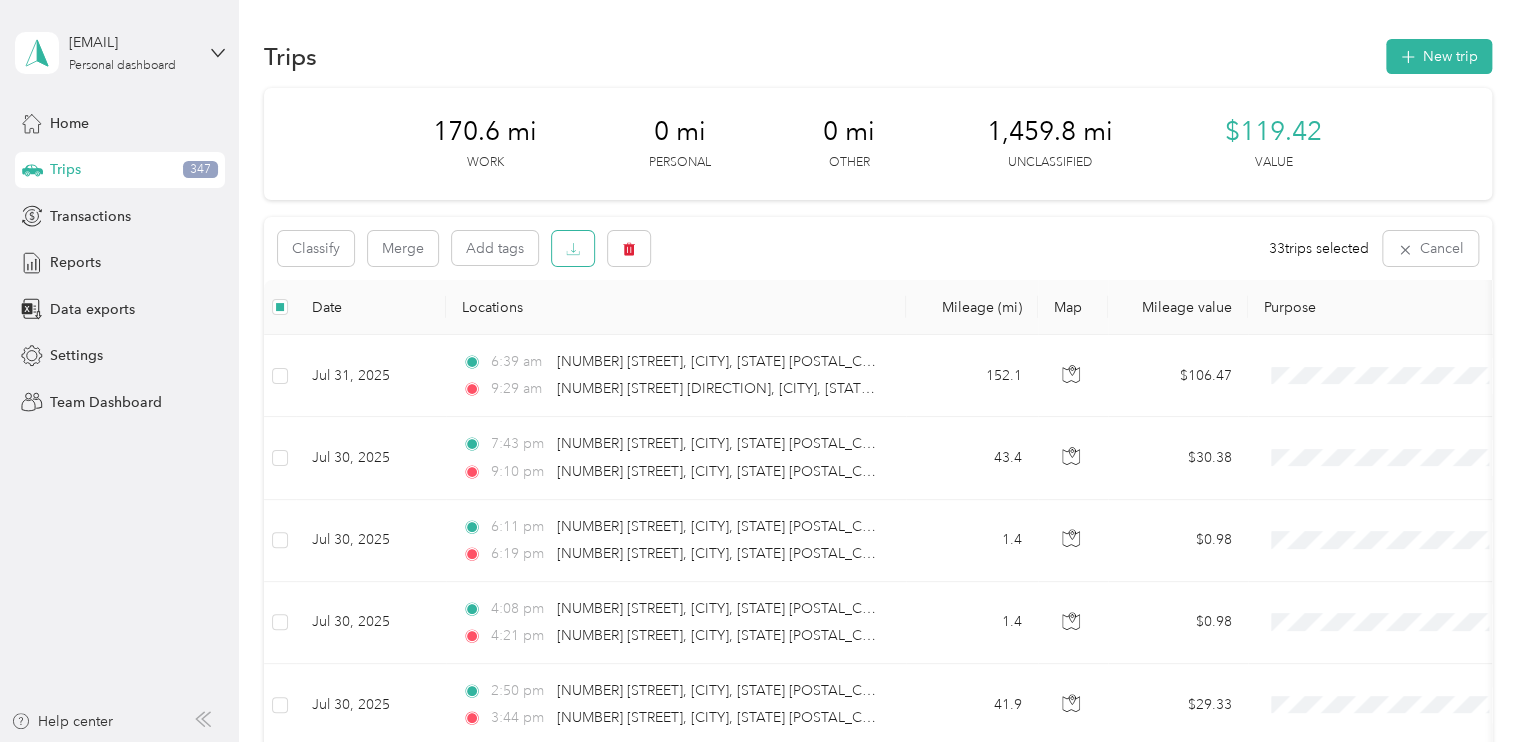 click 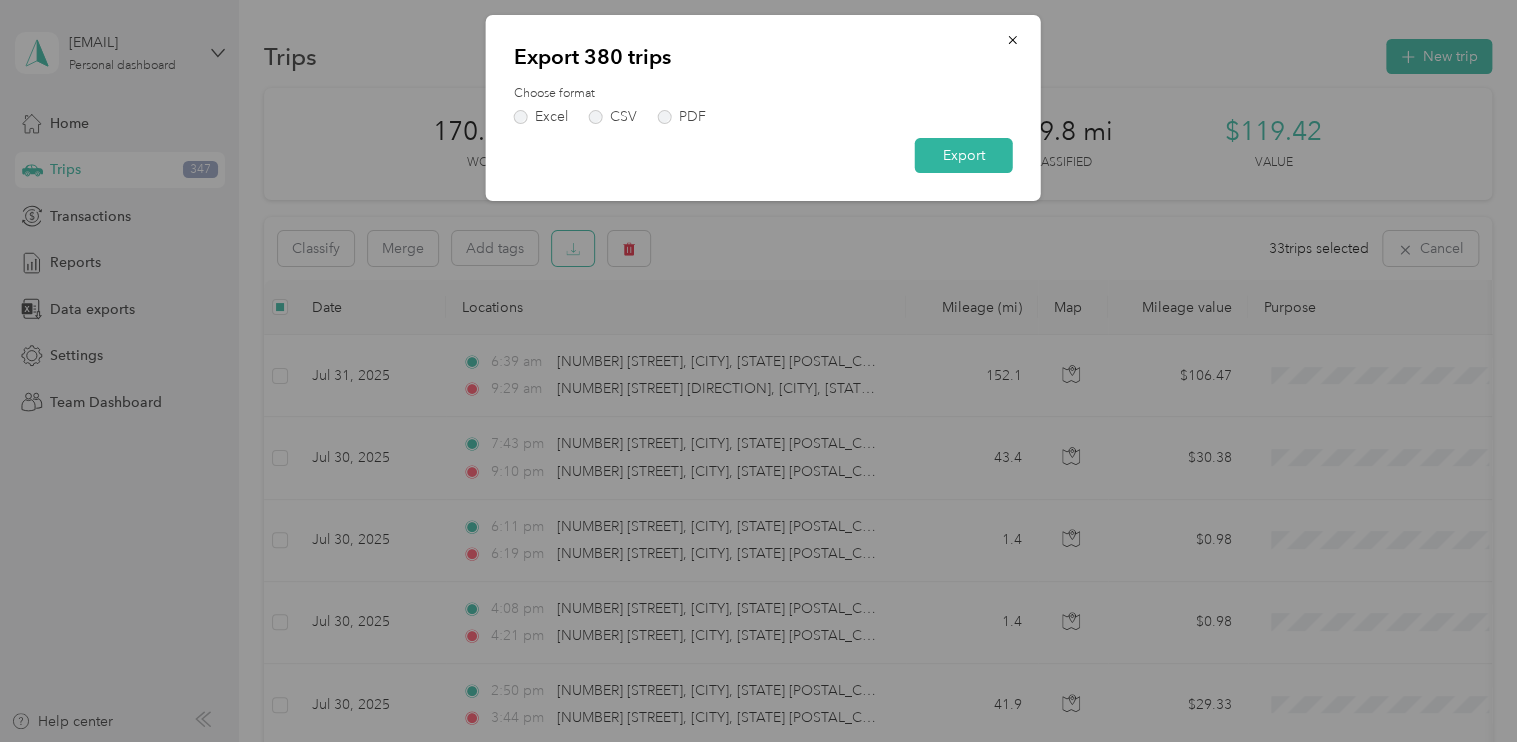click at bounding box center (763, 371) 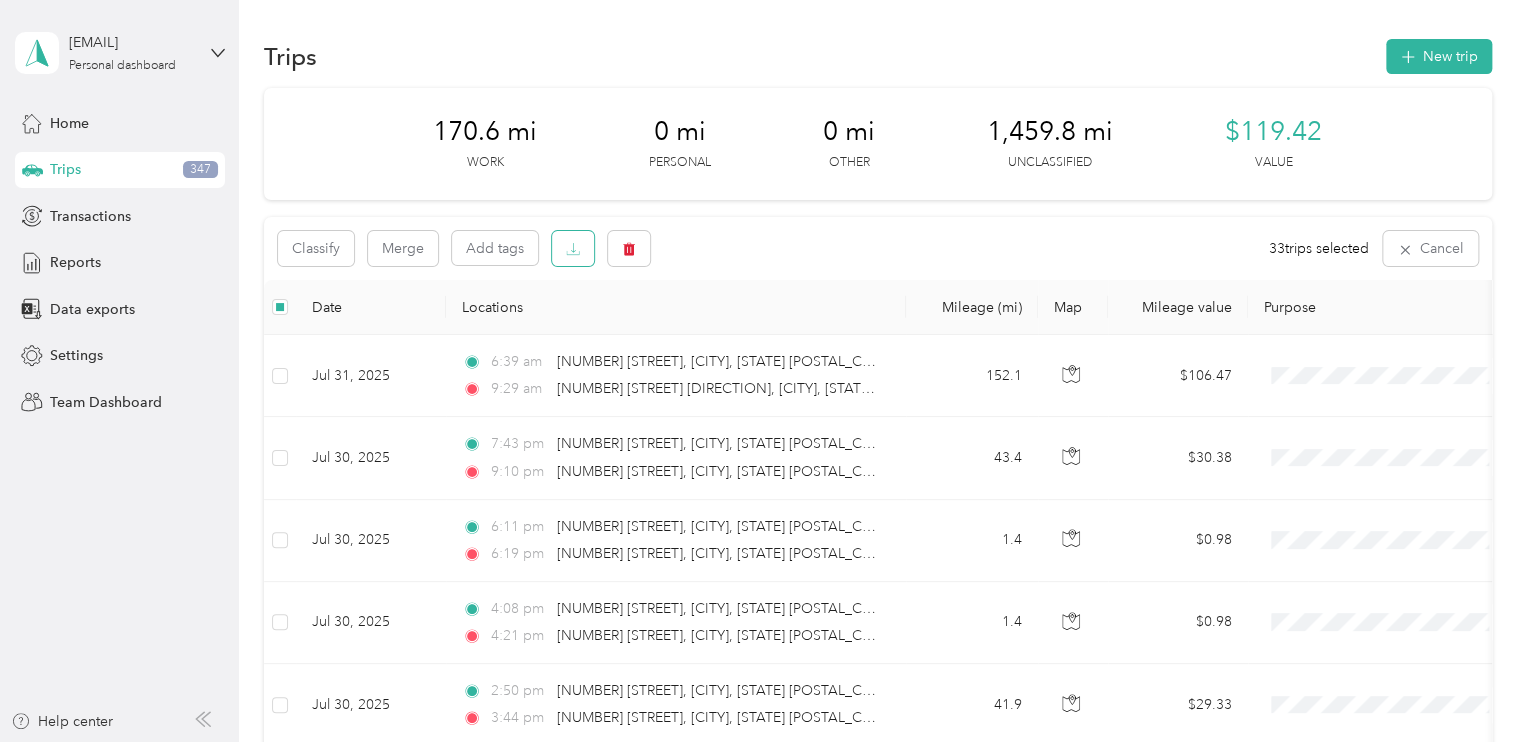click 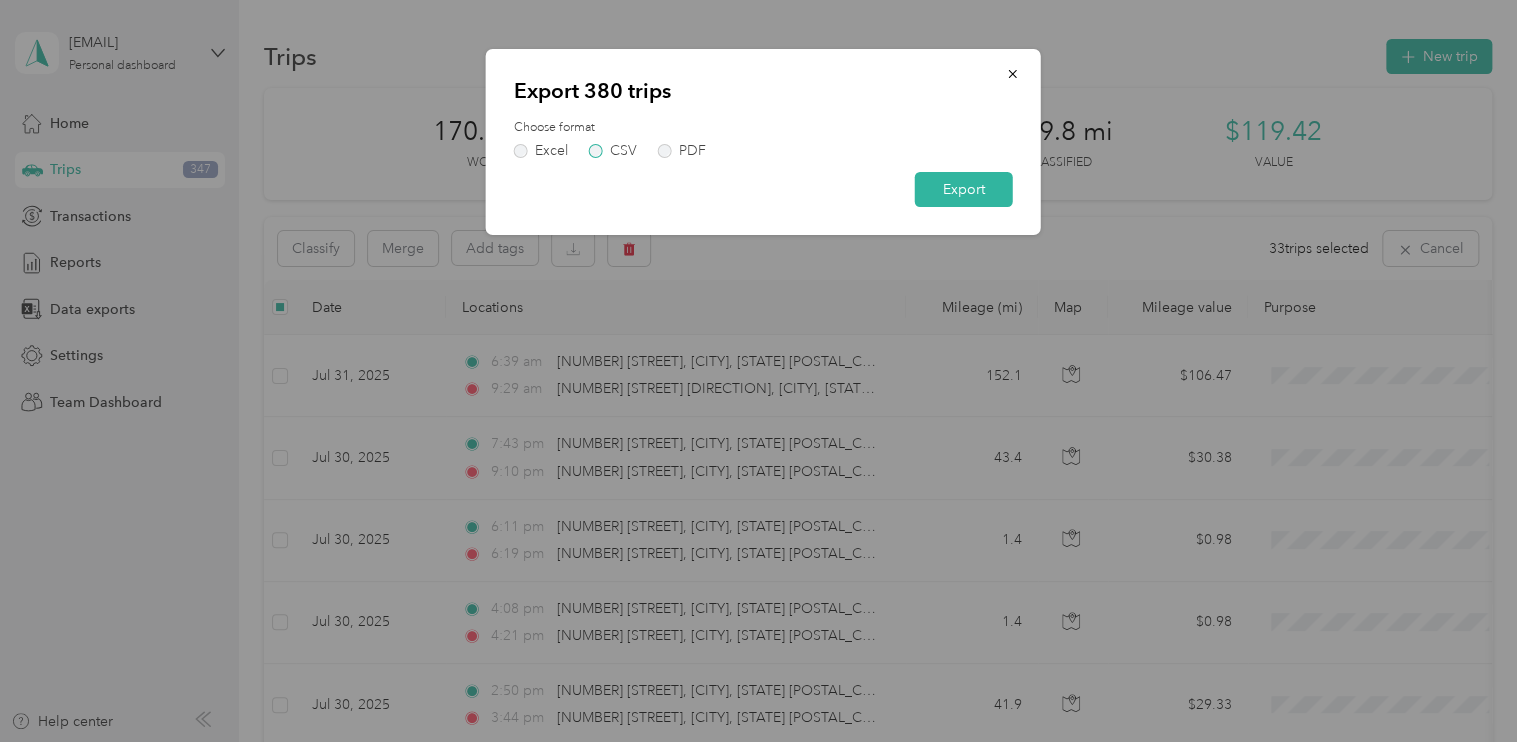 click on "CSV" at bounding box center (623, 151) 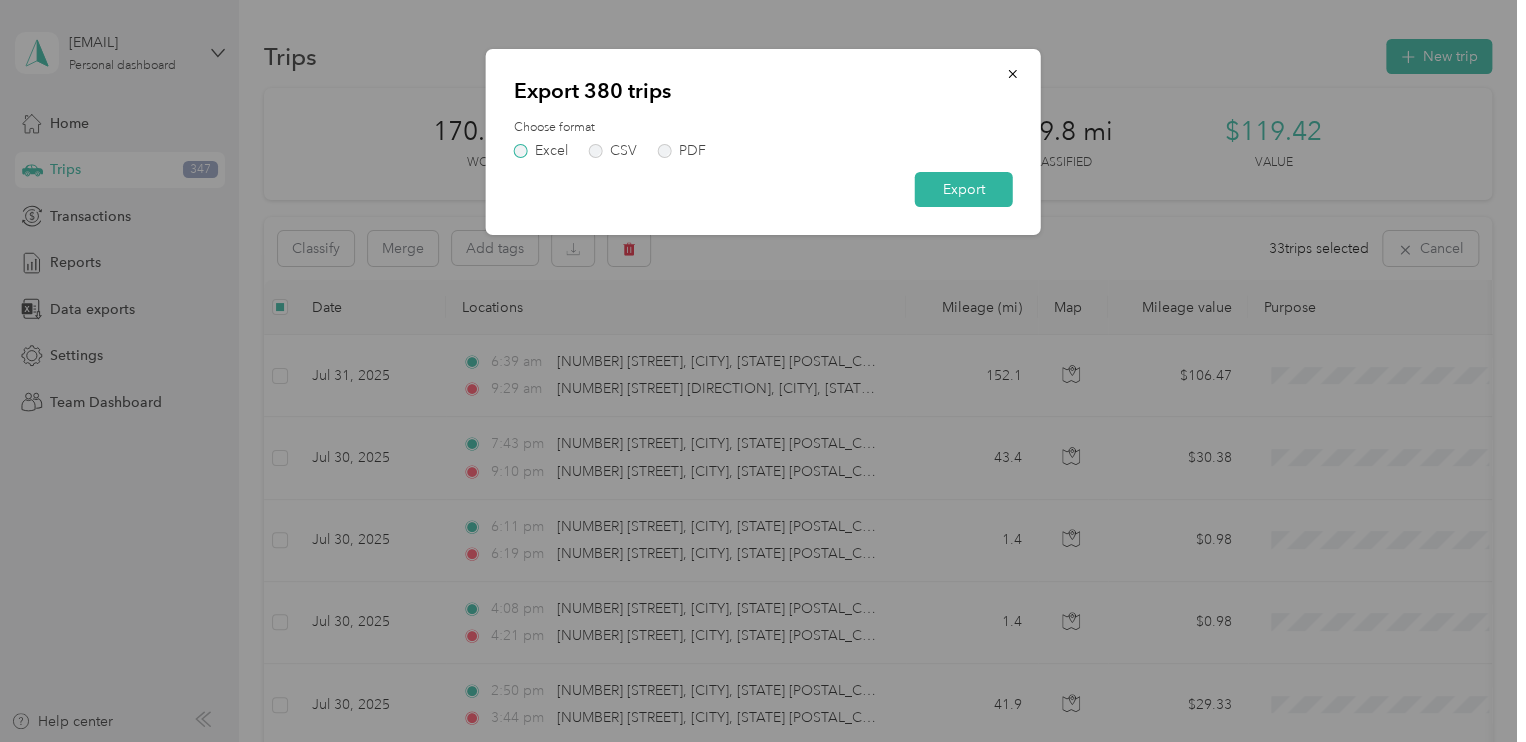 click on "Excel" at bounding box center [551, 151] 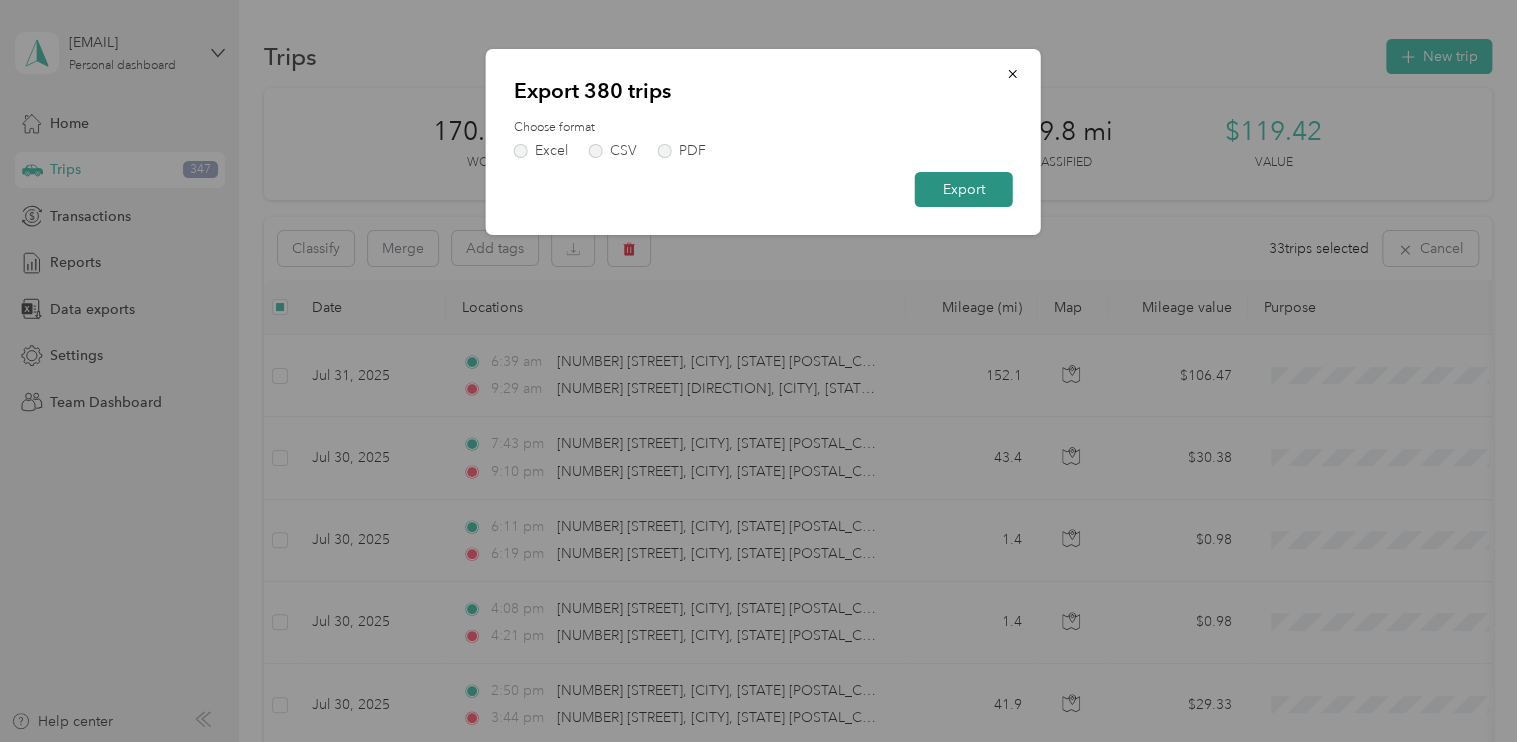 click on "Export" at bounding box center (964, 189) 